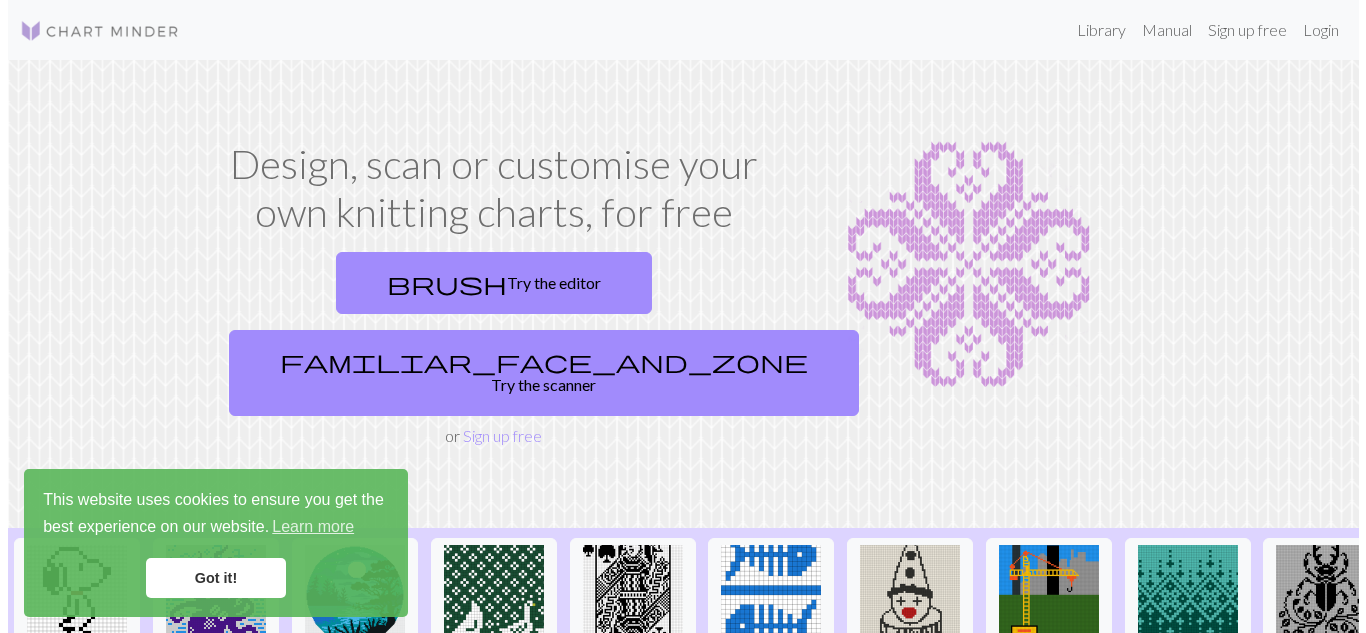 scroll, scrollTop: 0, scrollLeft: 0, axis: both 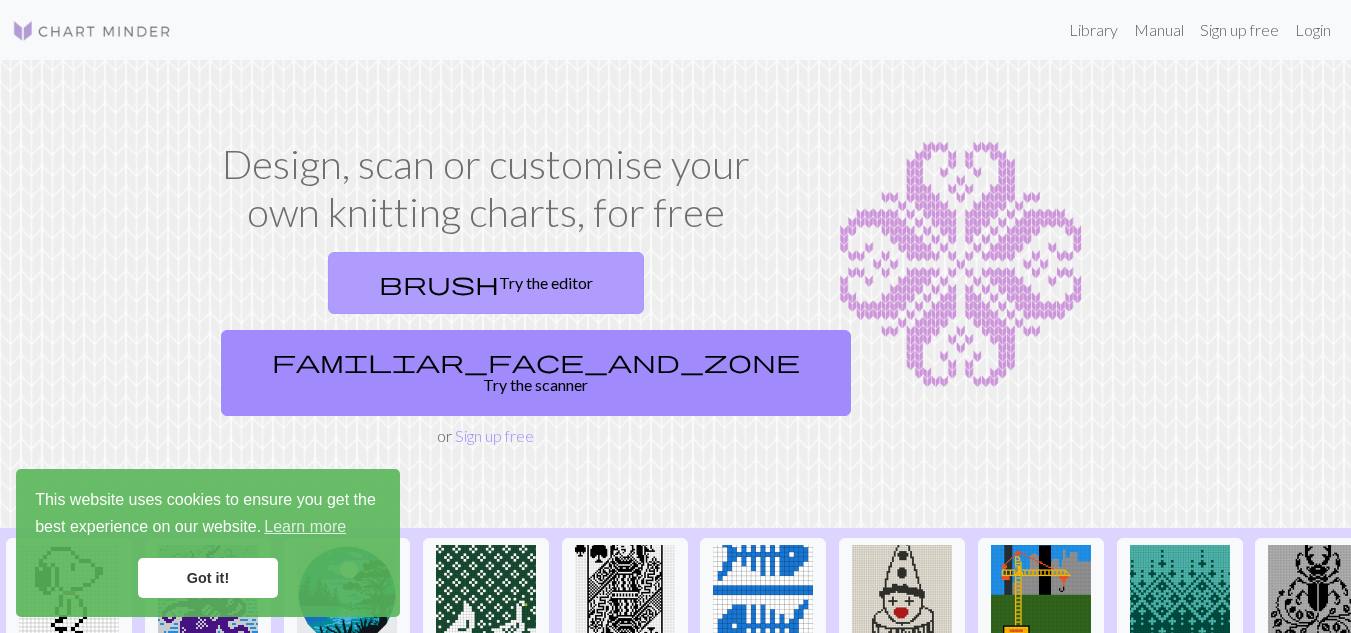 click on "brush  Try the editor" at bounding box center (486, 283) 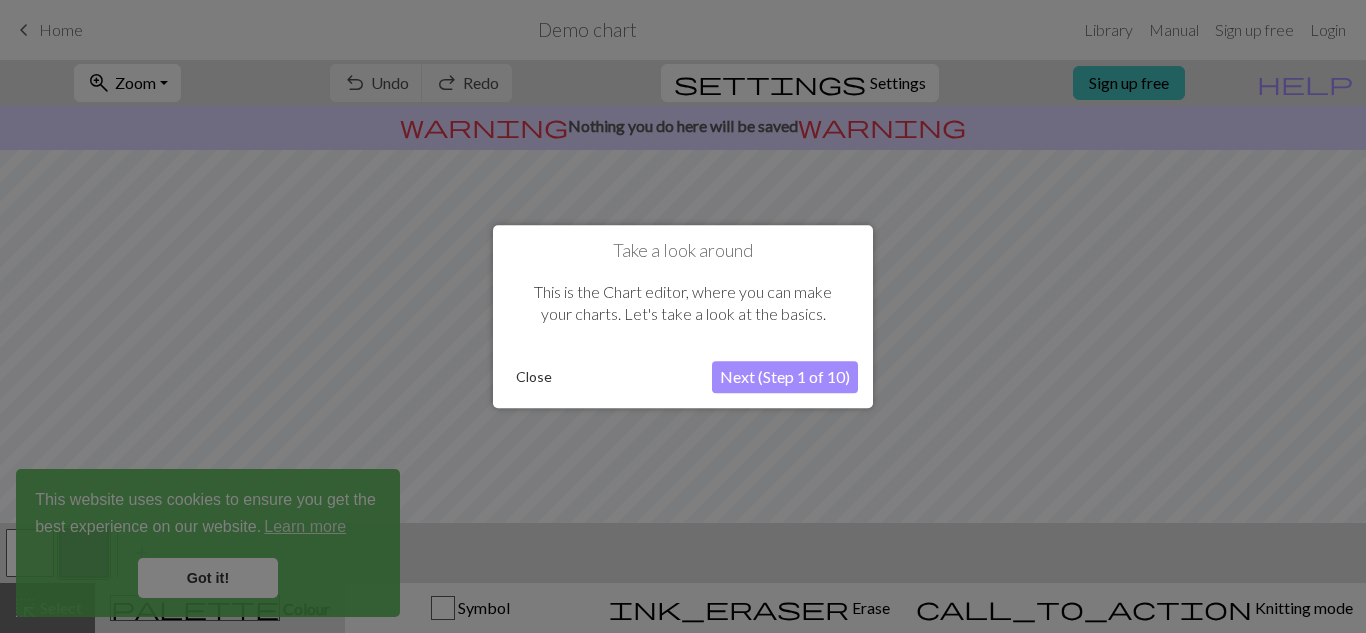click on "Close" at bounding box center [534, 377] 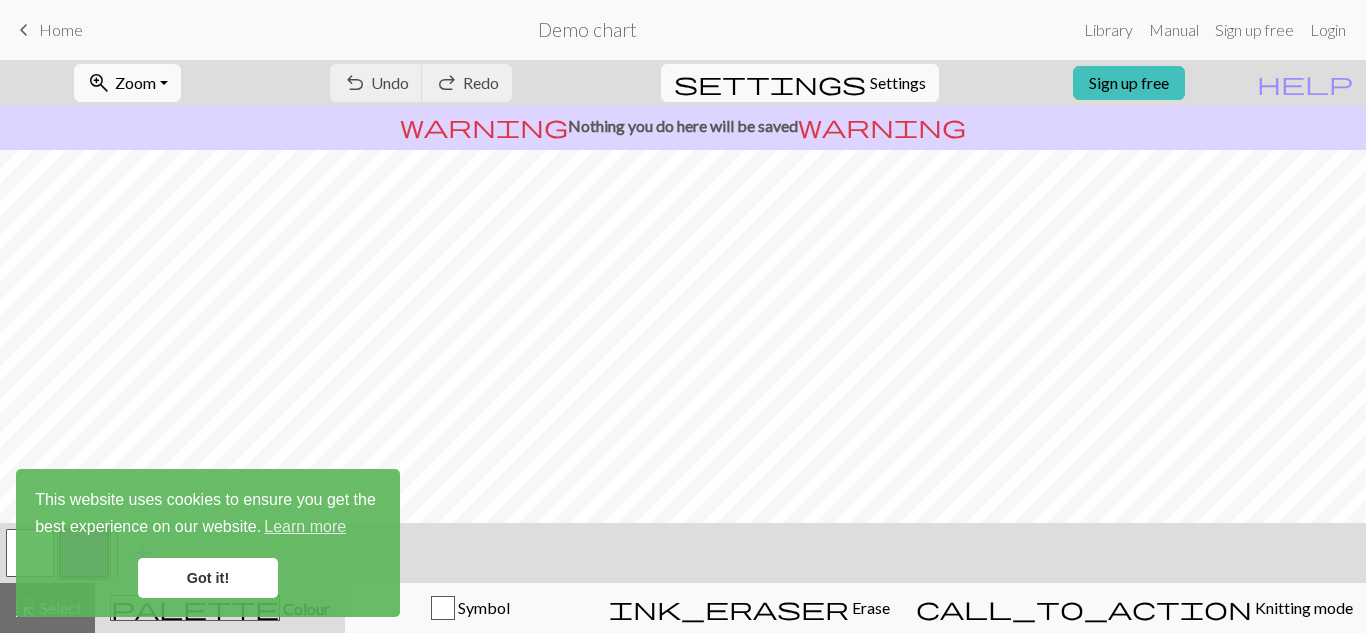 click on "Got it!" at bounding box center (208, 578) 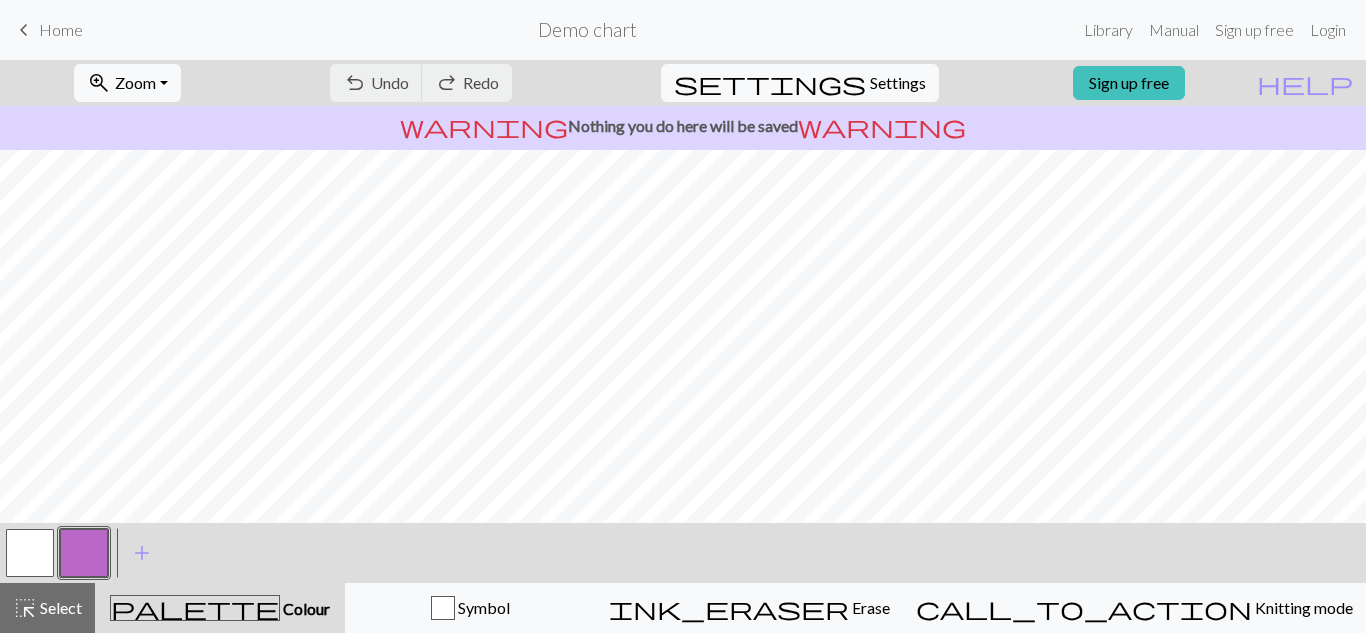 click on "keyboard_arrow_left" at bounding box center (24, 30) 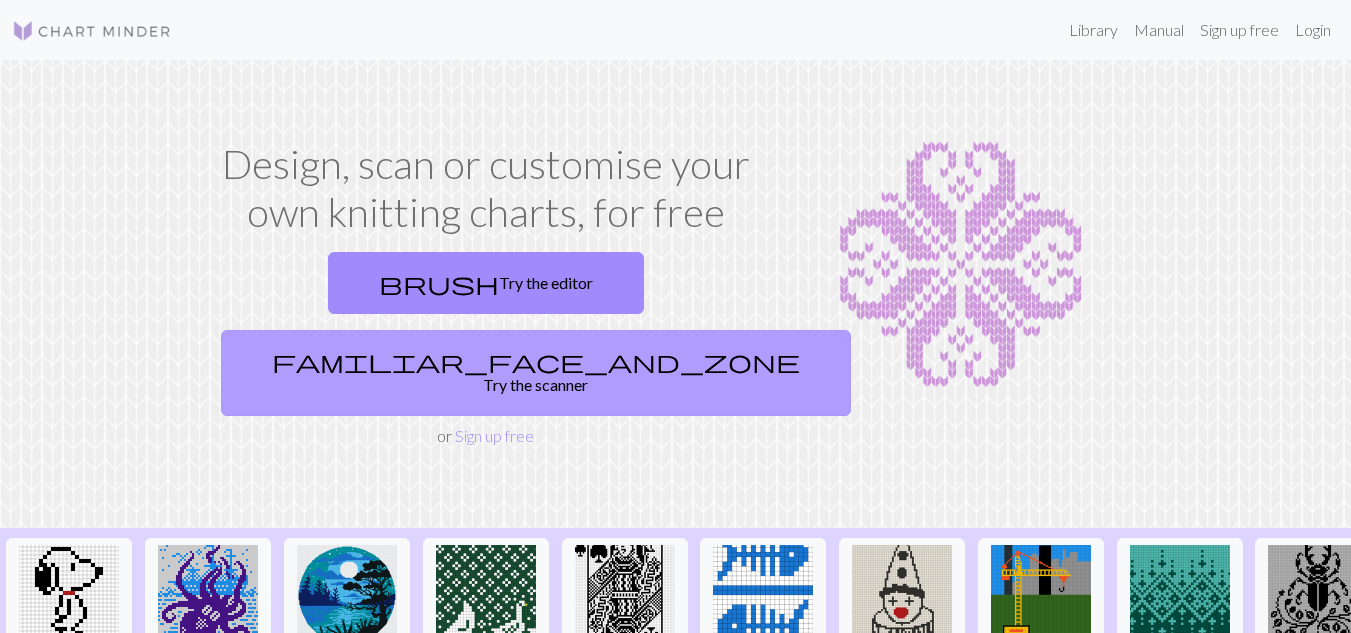 click on "familiar_face_and_zone  Try the scanner" at bounding box center (536, 373) 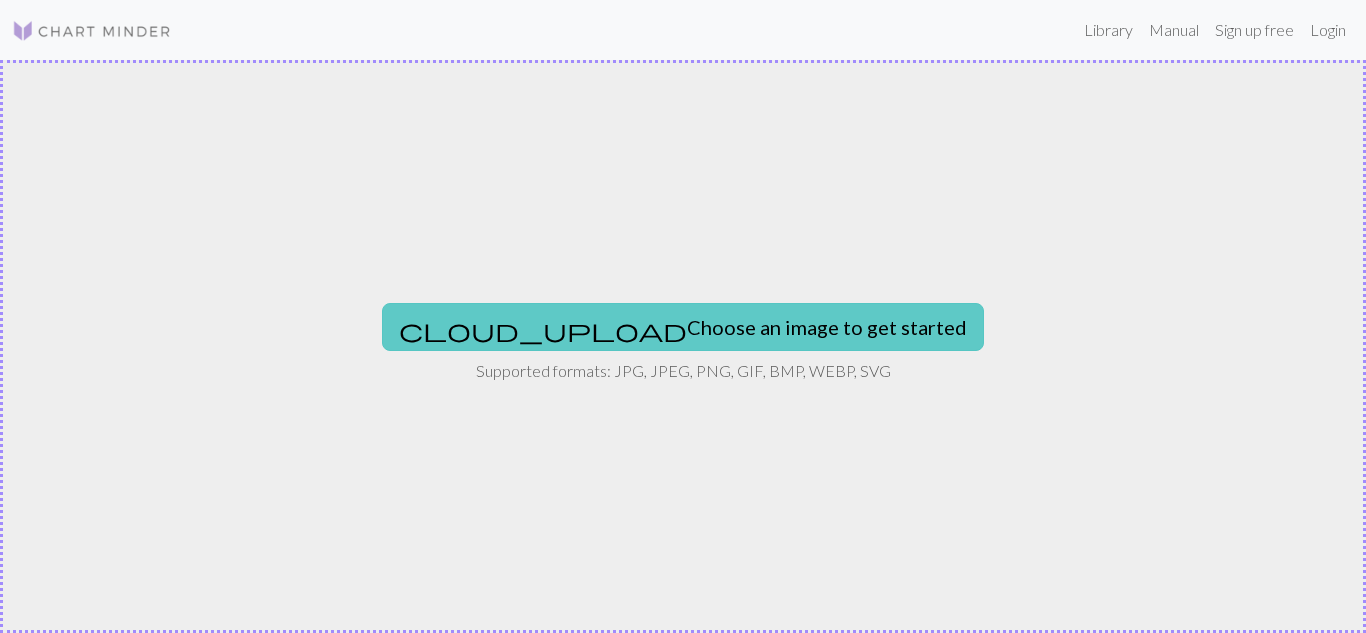 click on "cloud_upload  Choose an image to get started" at bounding box center (683, 327) 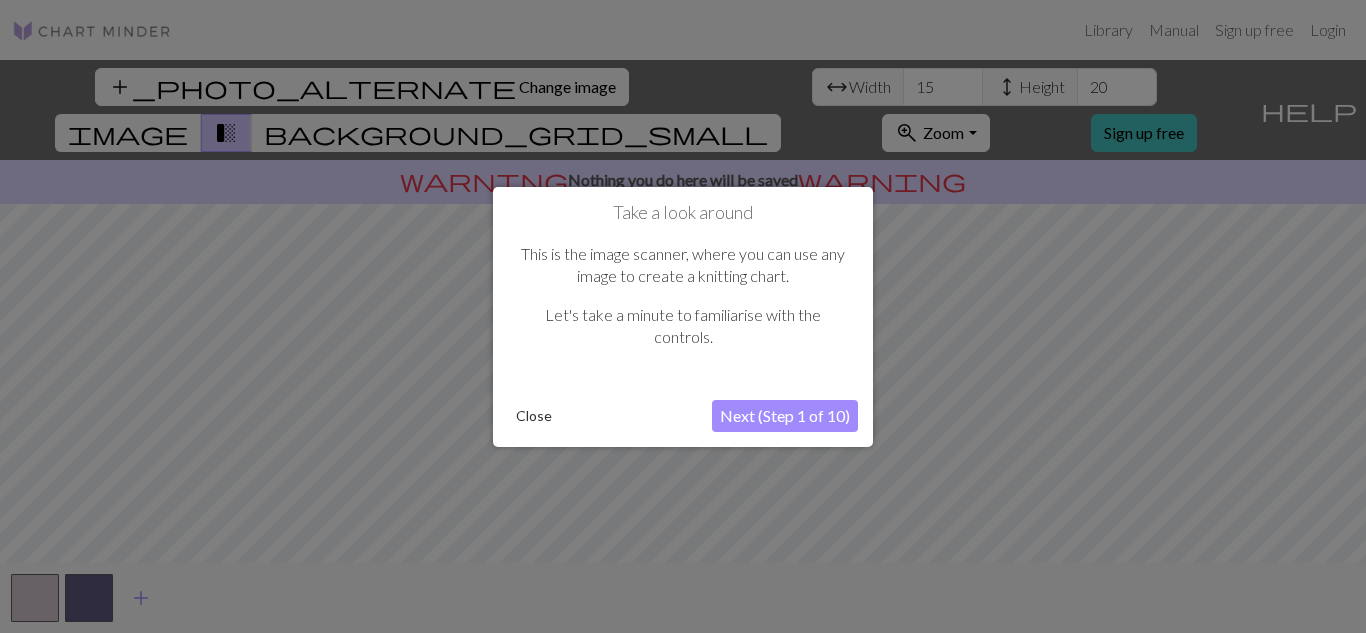 click on "Next (Step 1 of 10)" at bounding box center [785, 416] 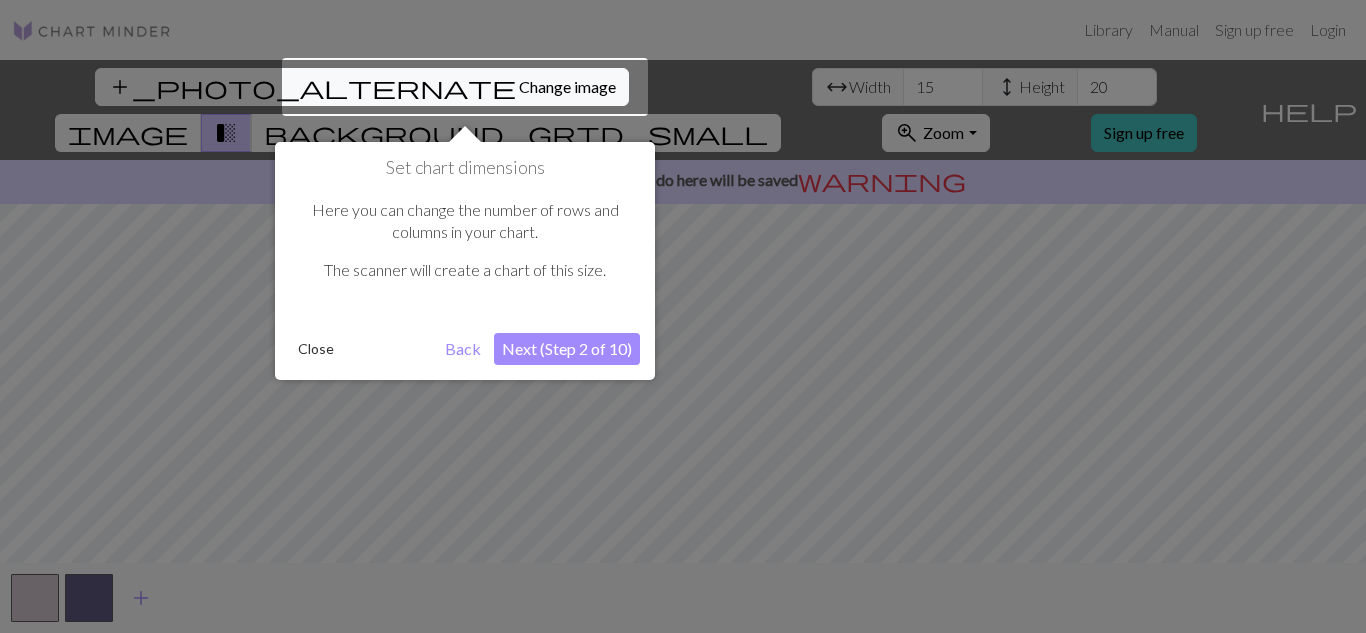 click on "Next (Step 2 of 10)" at bounding box center (567, 349) 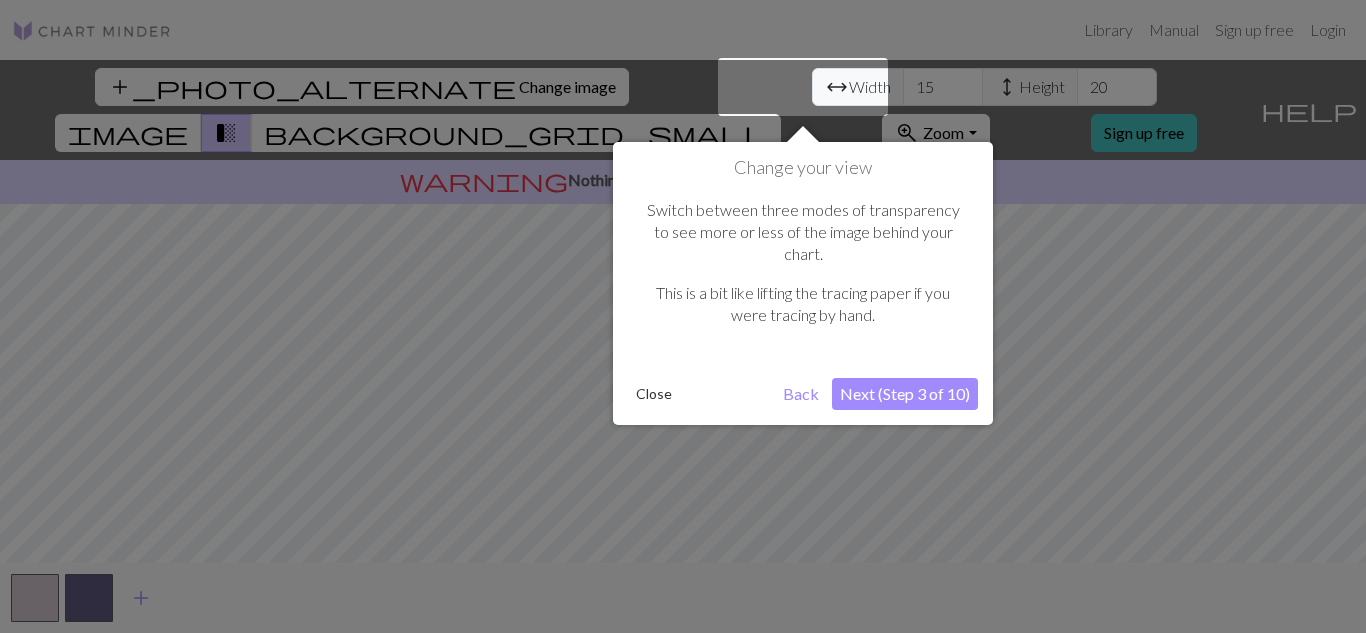 click on "Close" at bounding box center [654, 394] 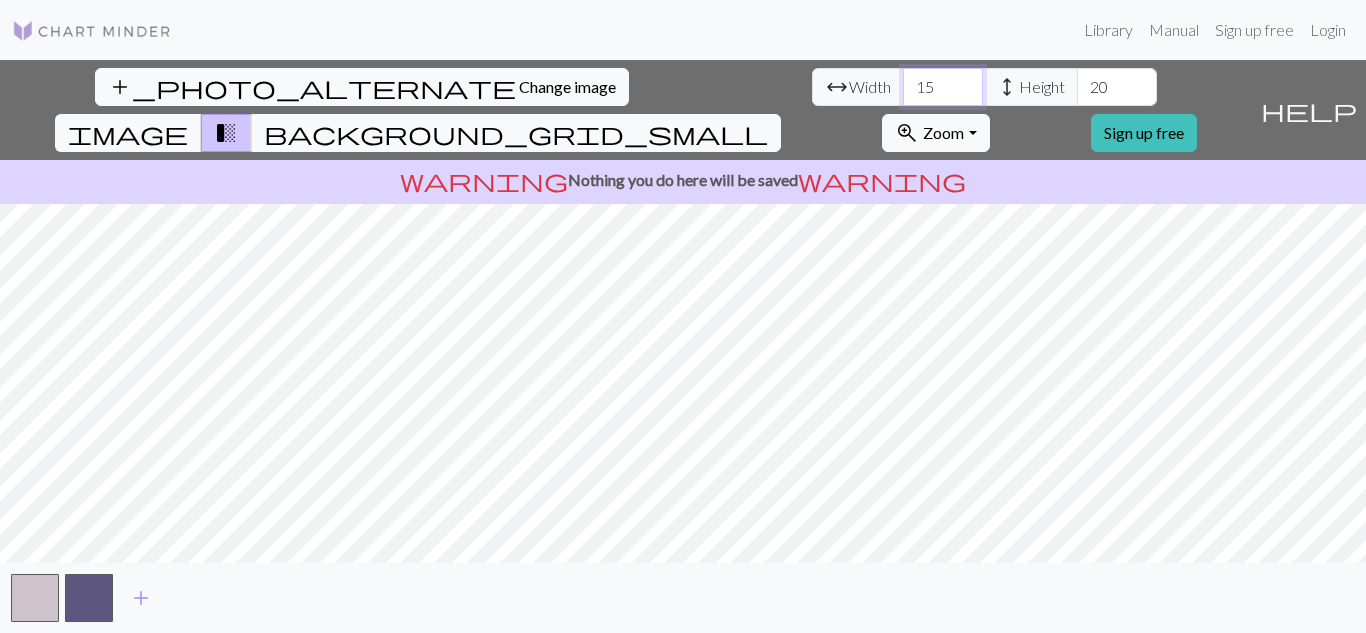 click on "15" at bounding box center [943, 87] 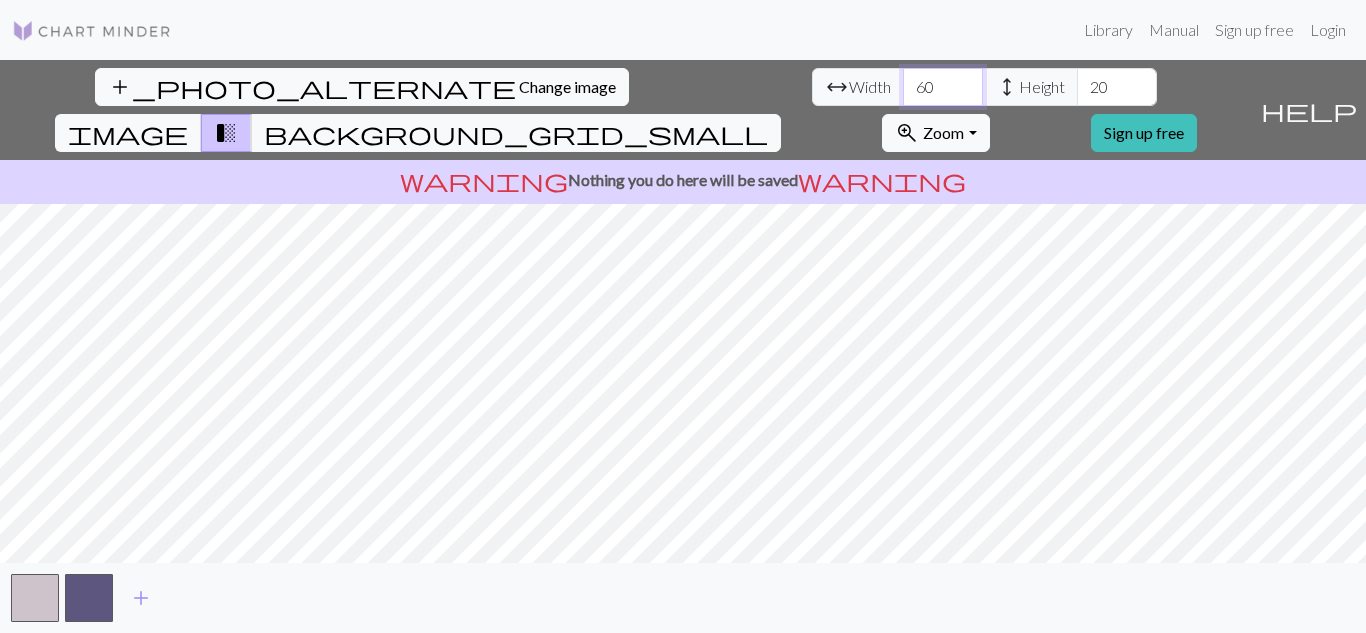 type on "60" 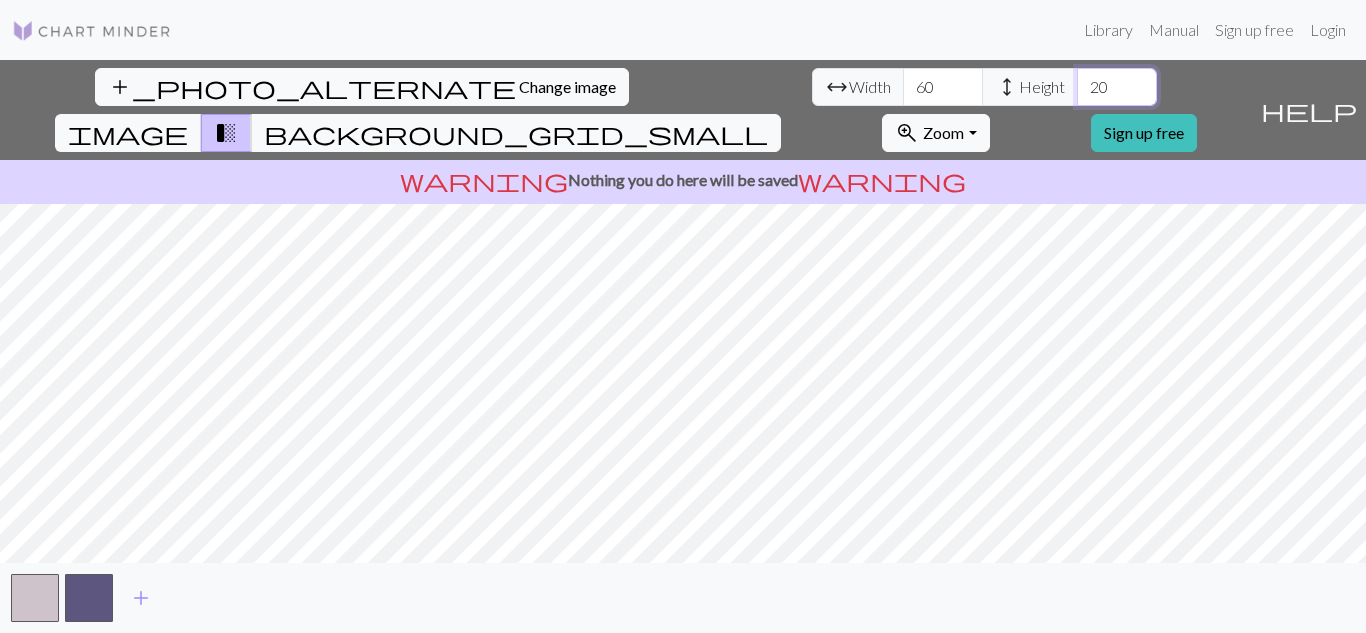 click on "20" at bounding box center [1117, 87] 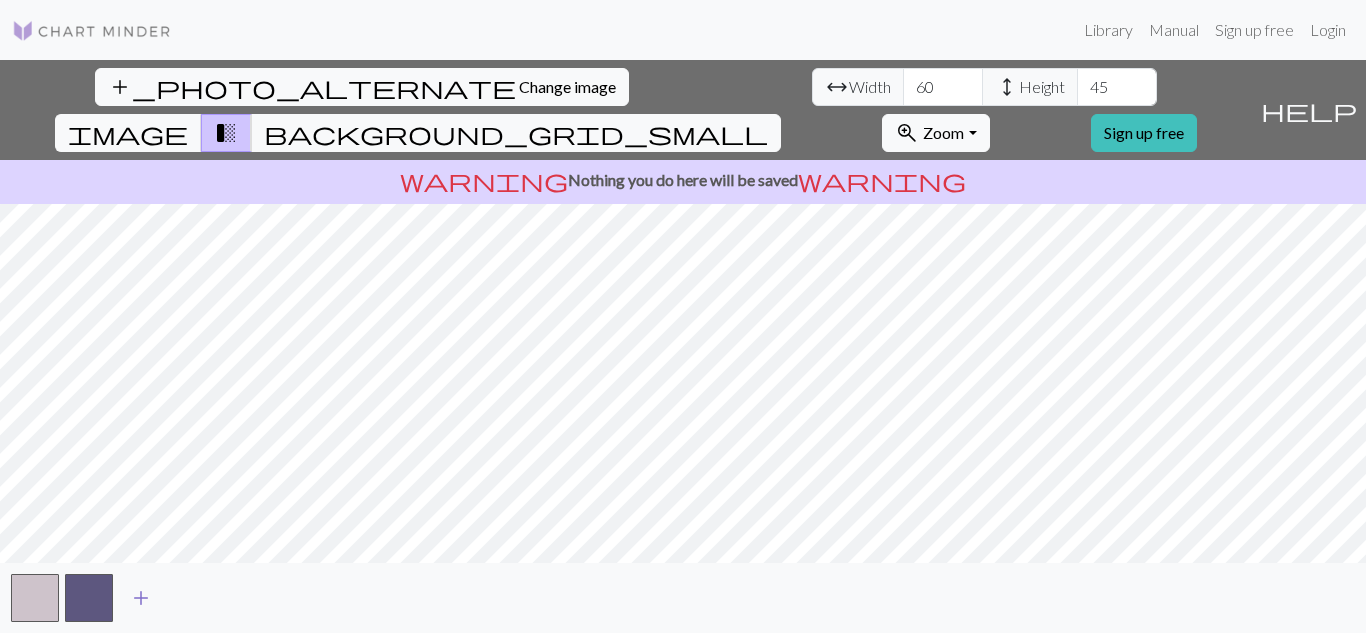 click on "add" at bounding box center (141, 598) 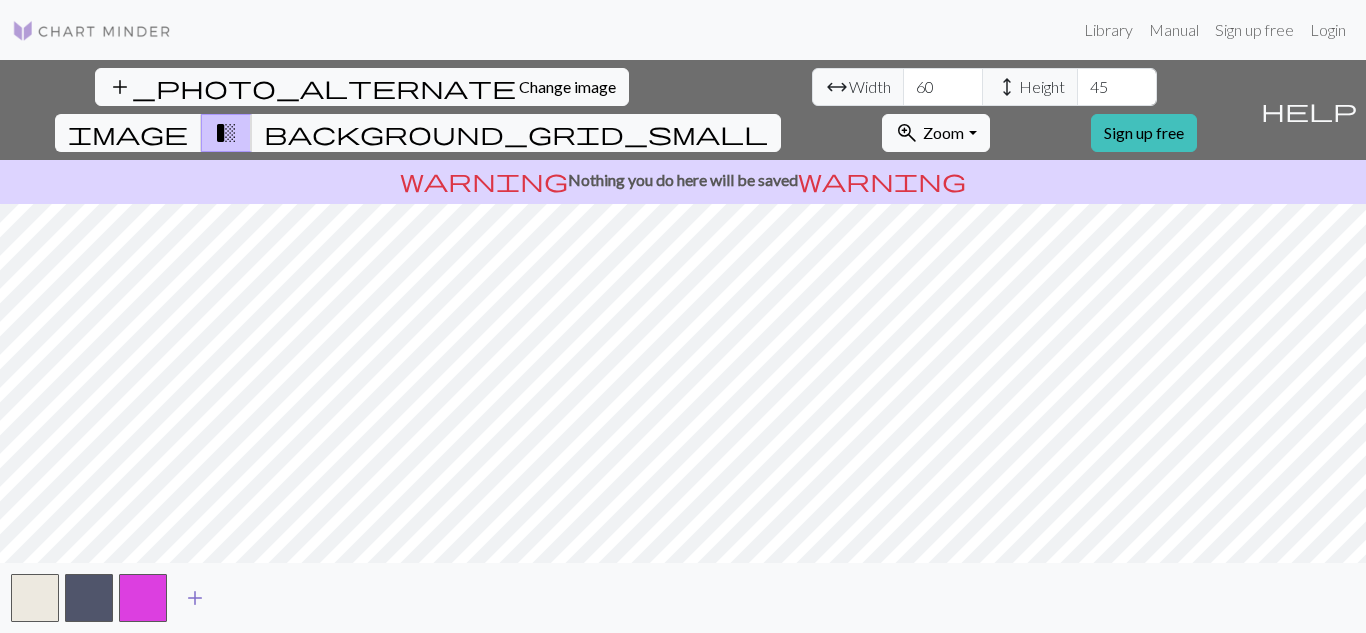 click on "add" at bounding box center [195, 598] 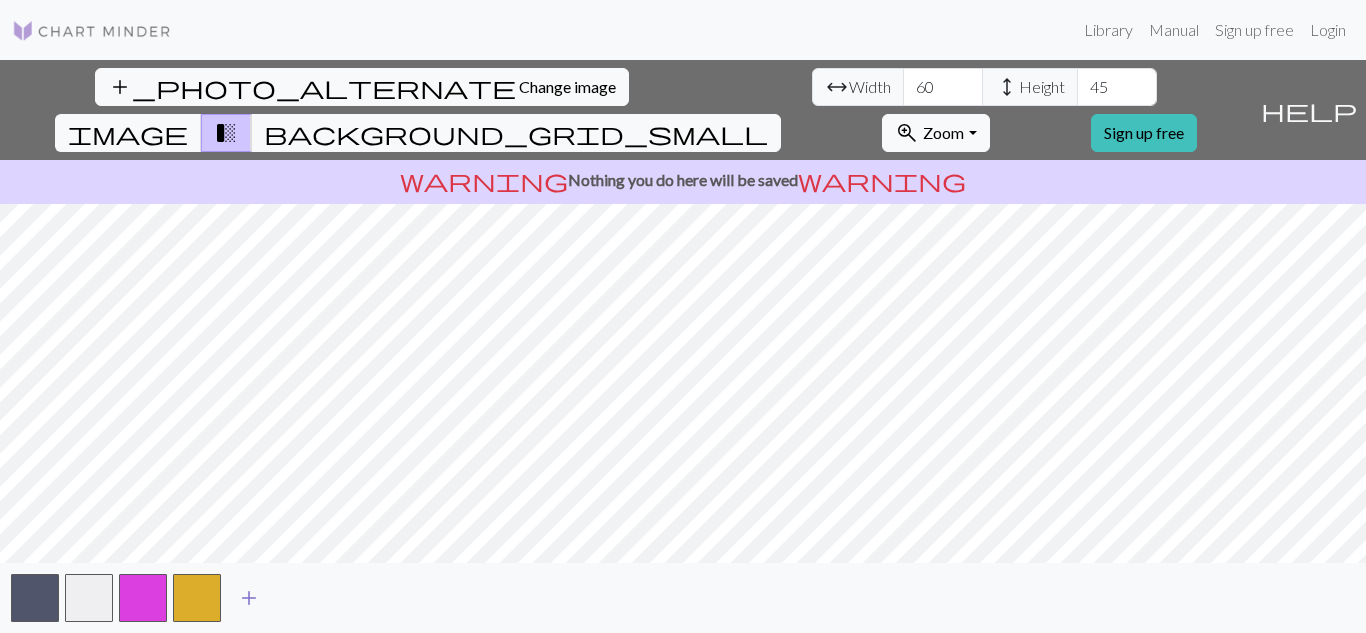click on "add" at bounding box center (249, 598) 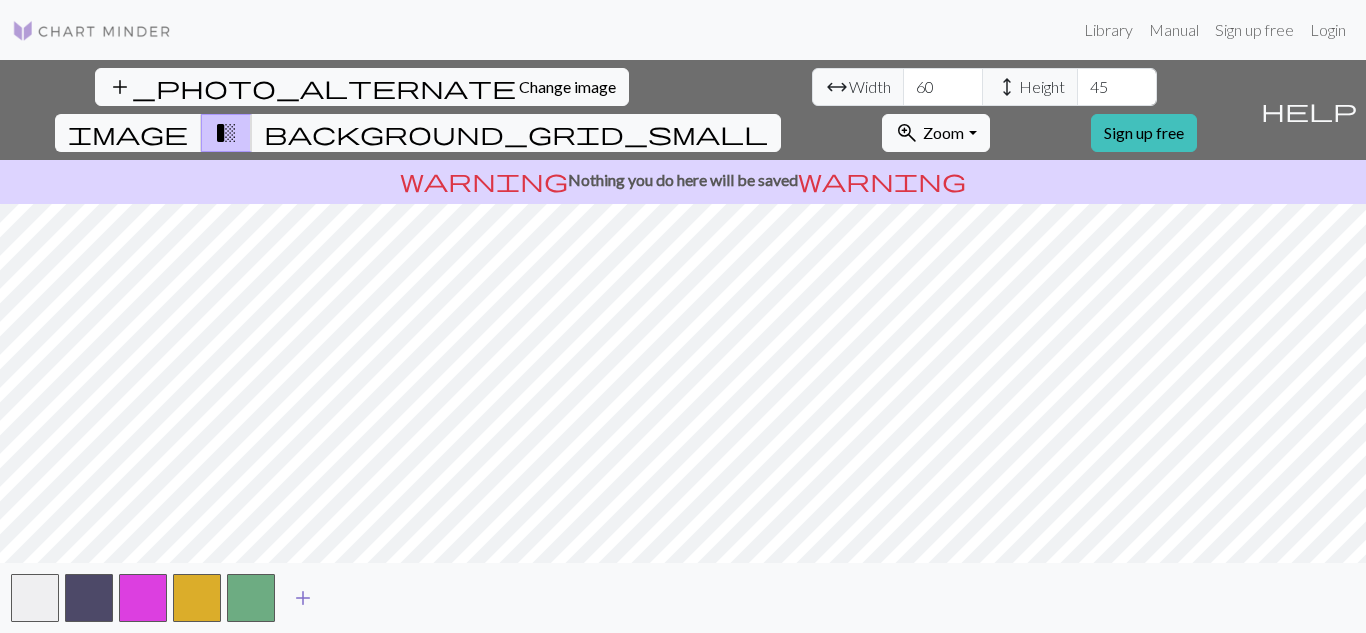 click on "add" at bounding box center (303, 598) 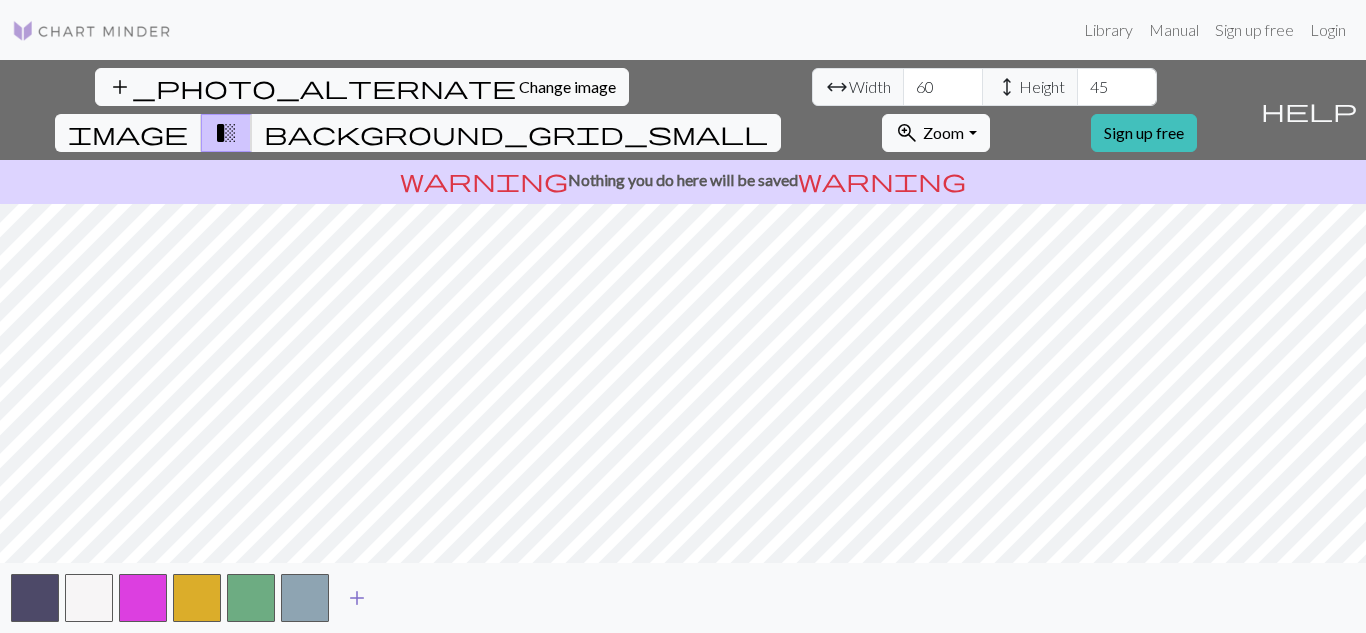 click on "add" at bounding box center (357, 598) 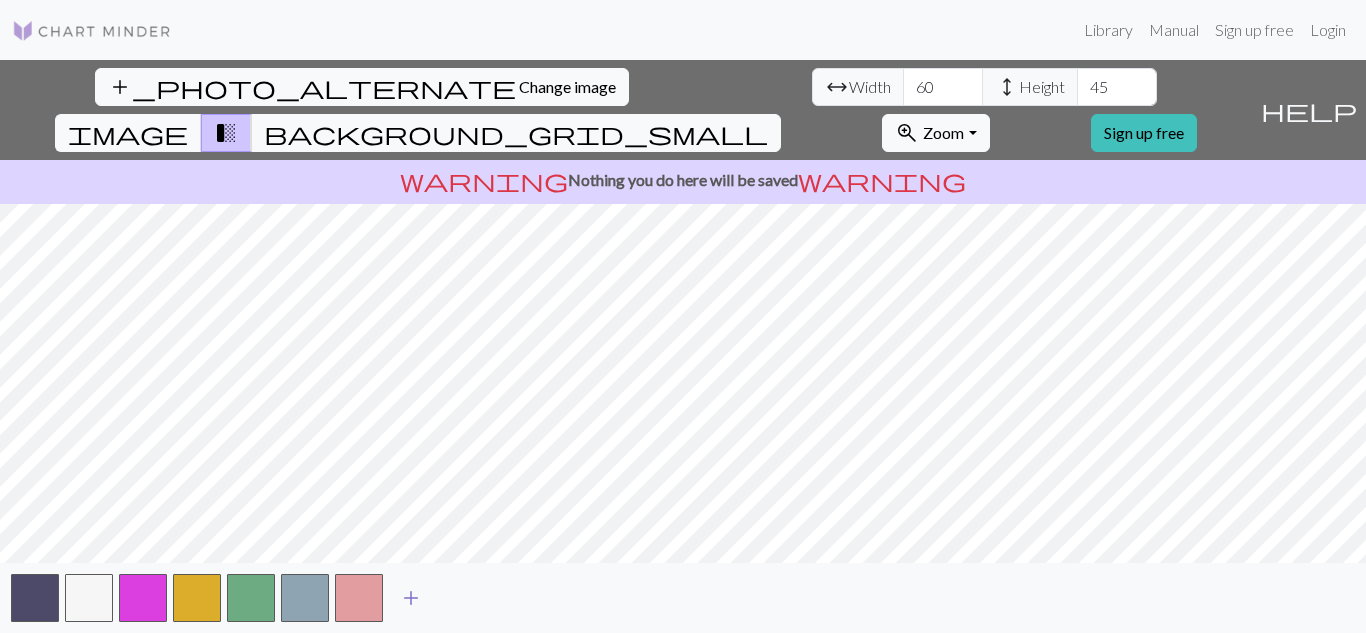 click on "add" at bounding box center [411, 598] 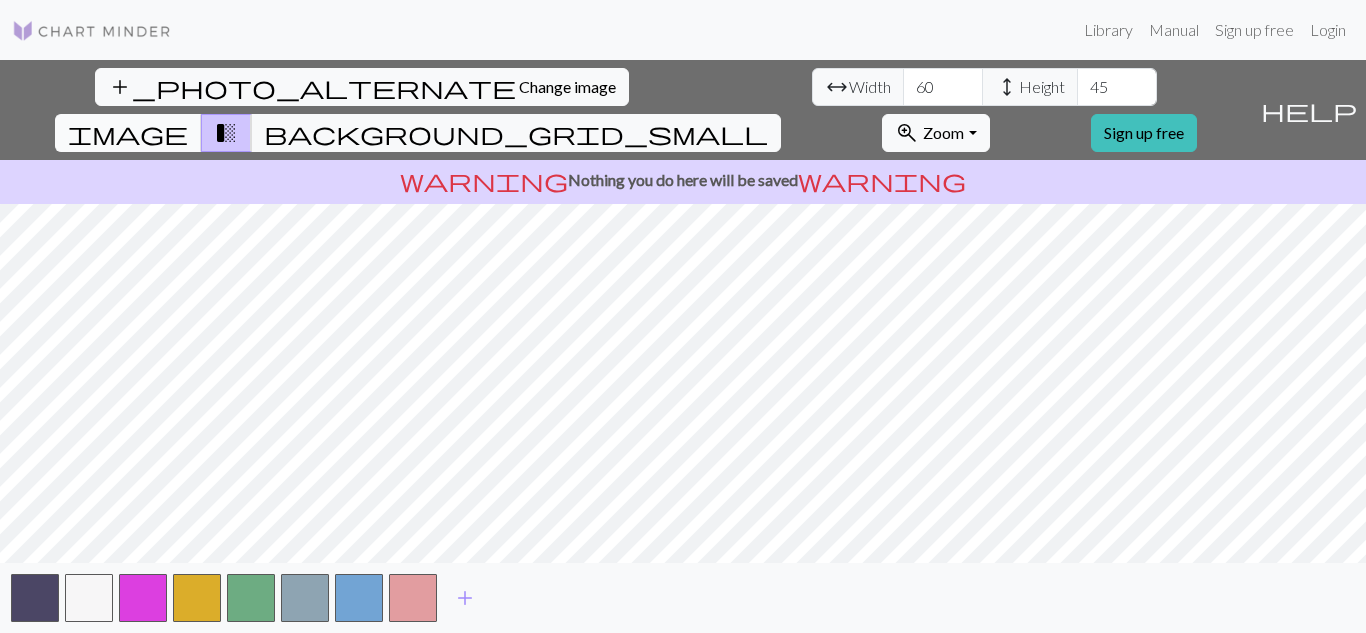 click on "image" at bounding box center (128, 133) 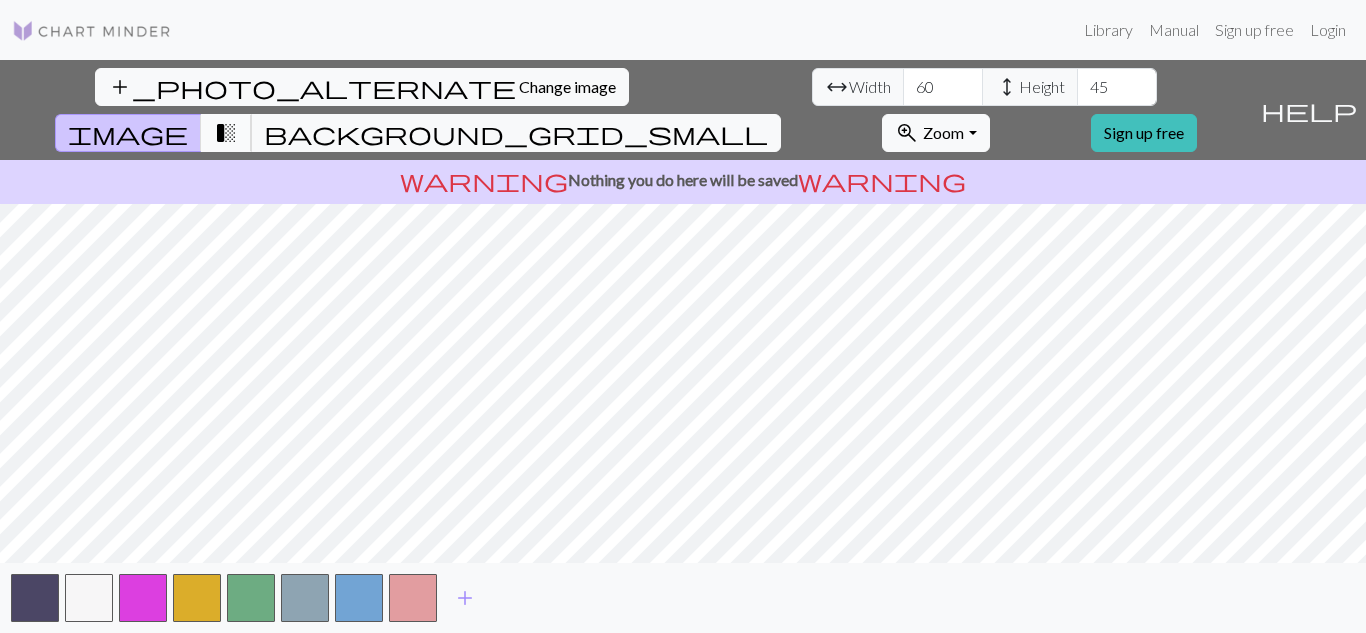 click on "transition_fade" at bounding box center (226, 133) 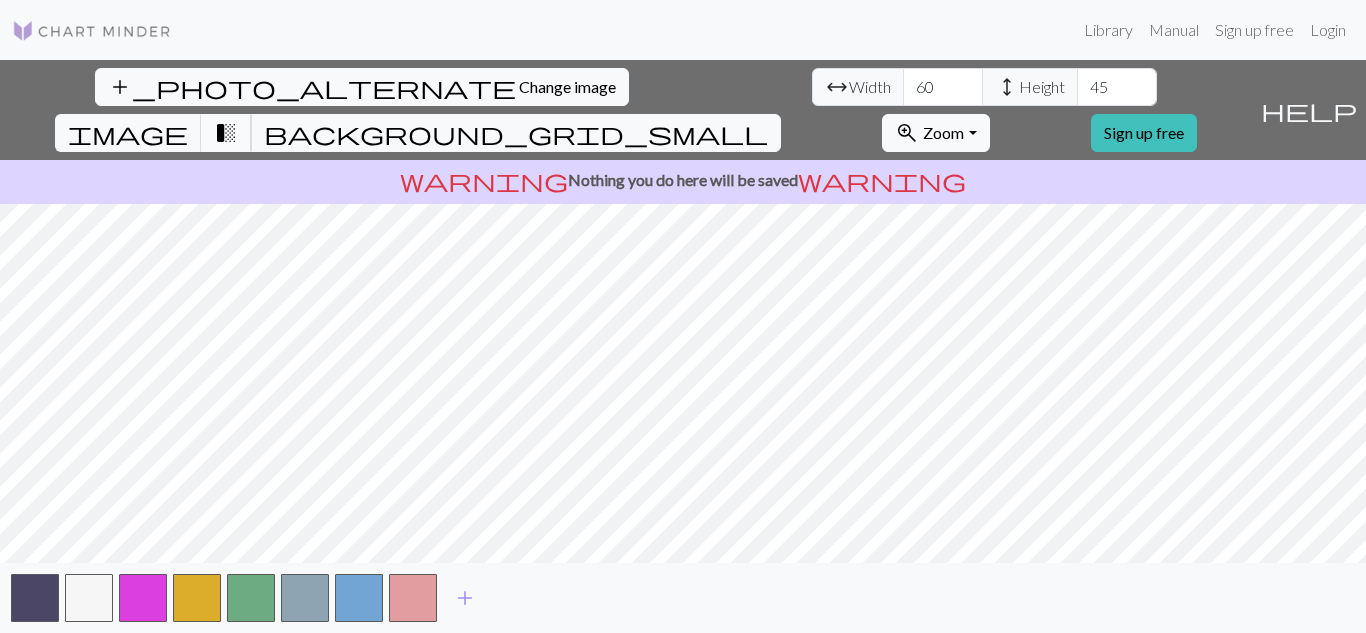 click on "transition_fade" at bounding box center [226, 133] 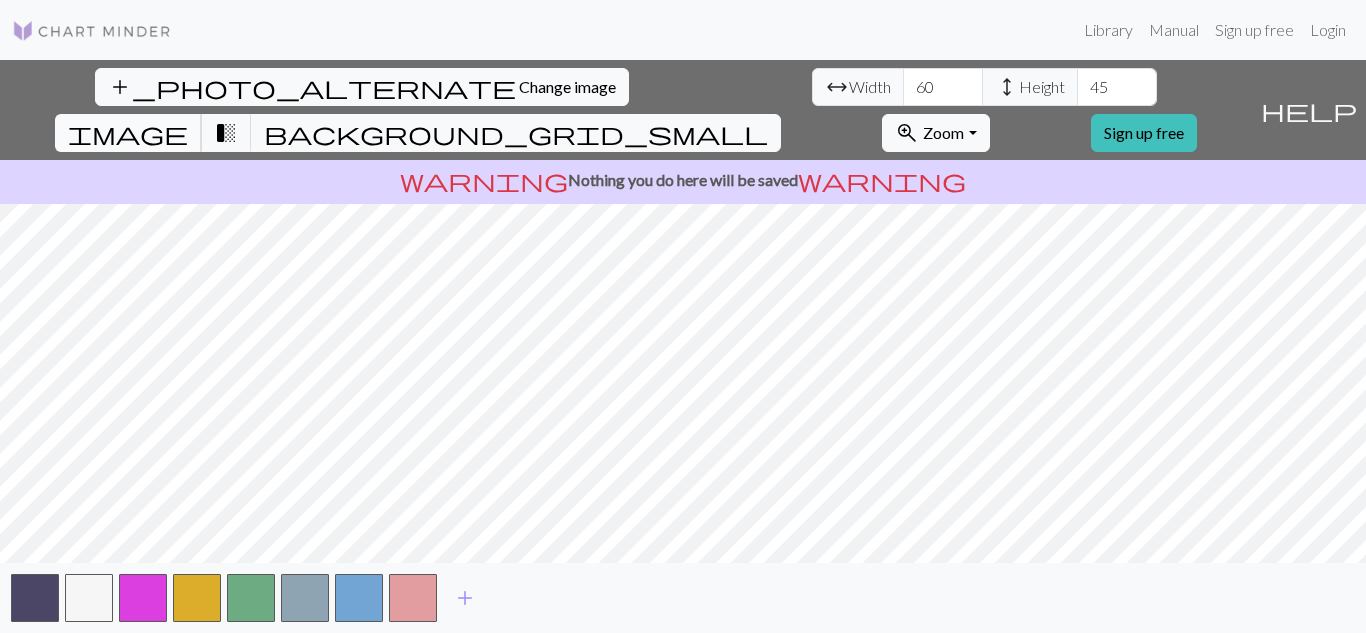 click on "image" at bounding box center (128, 133) 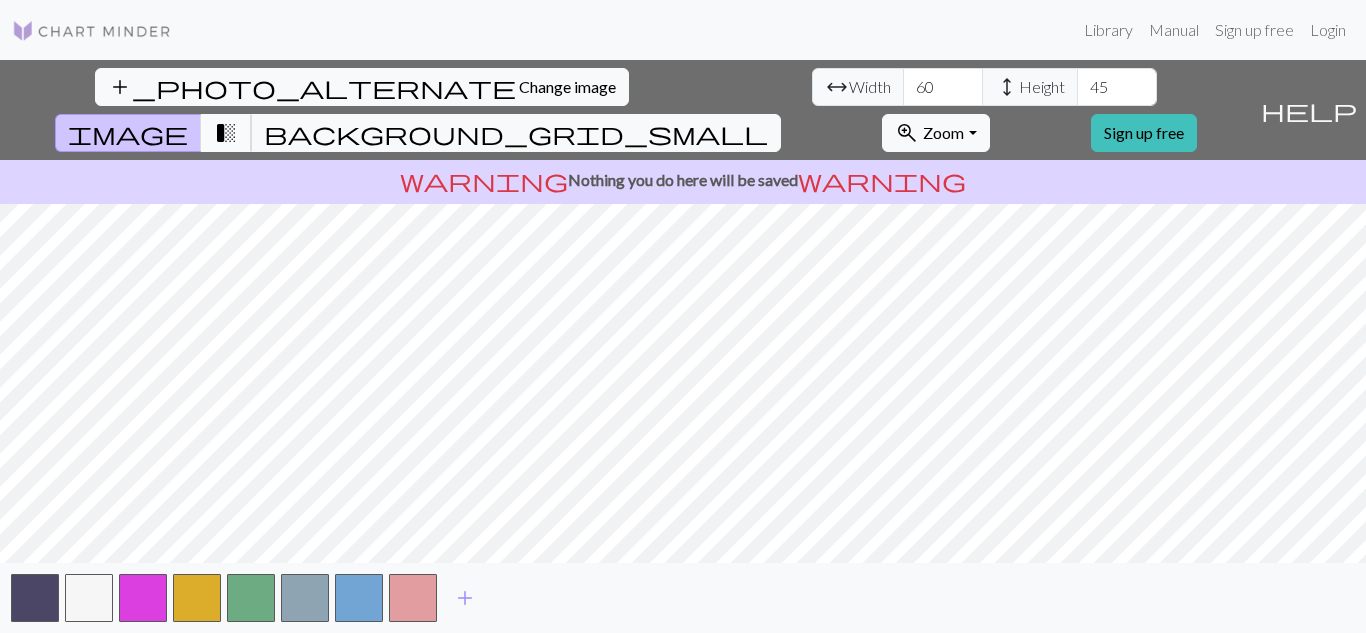 click on "transition_fade" at bounding box center (226, 133) 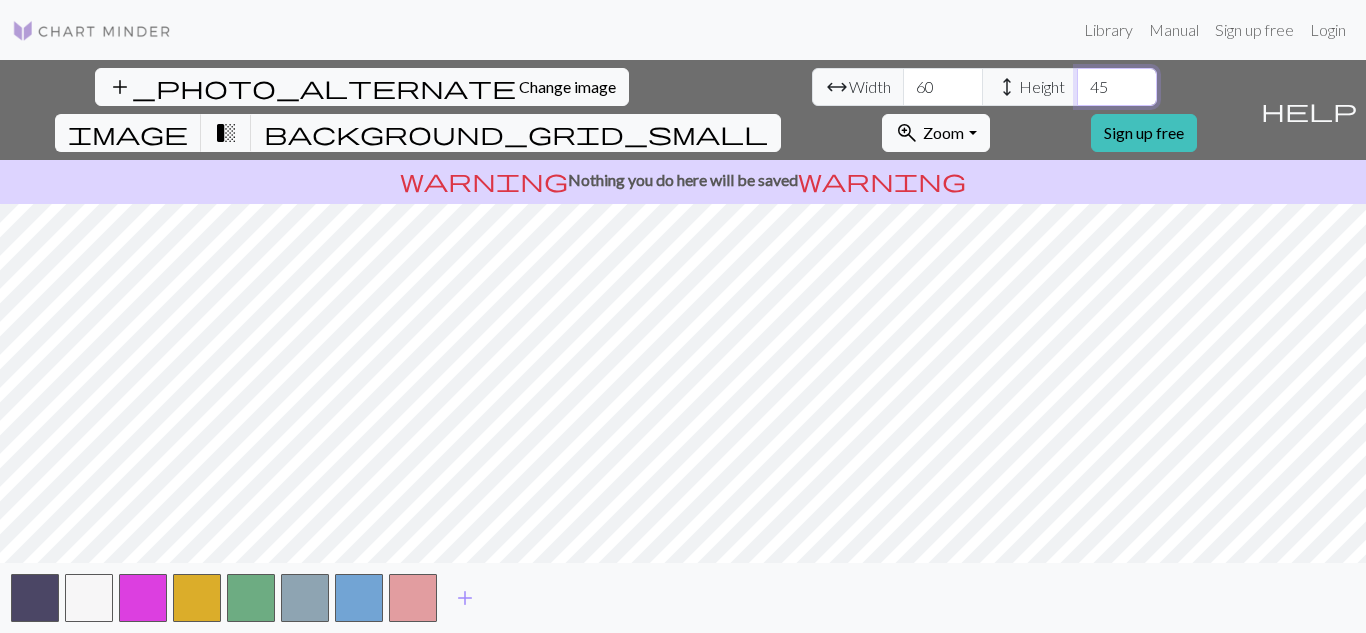 click on "45" at bounding box center [1117, 87] 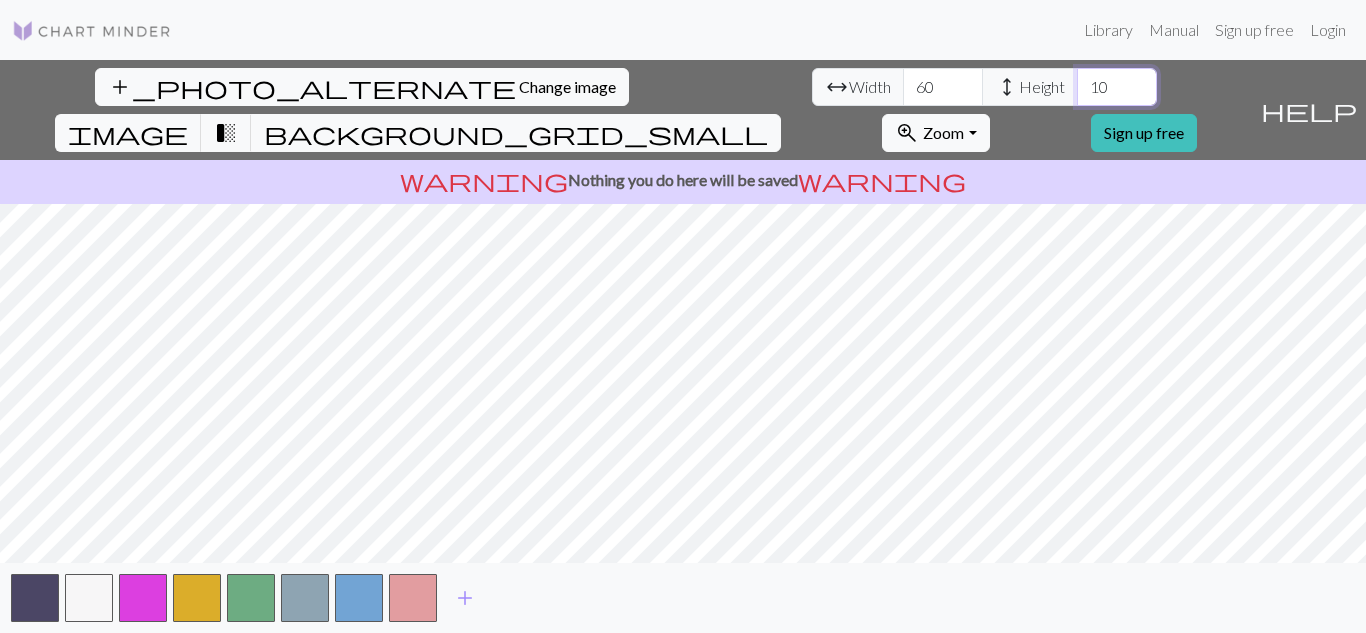 type on "1" 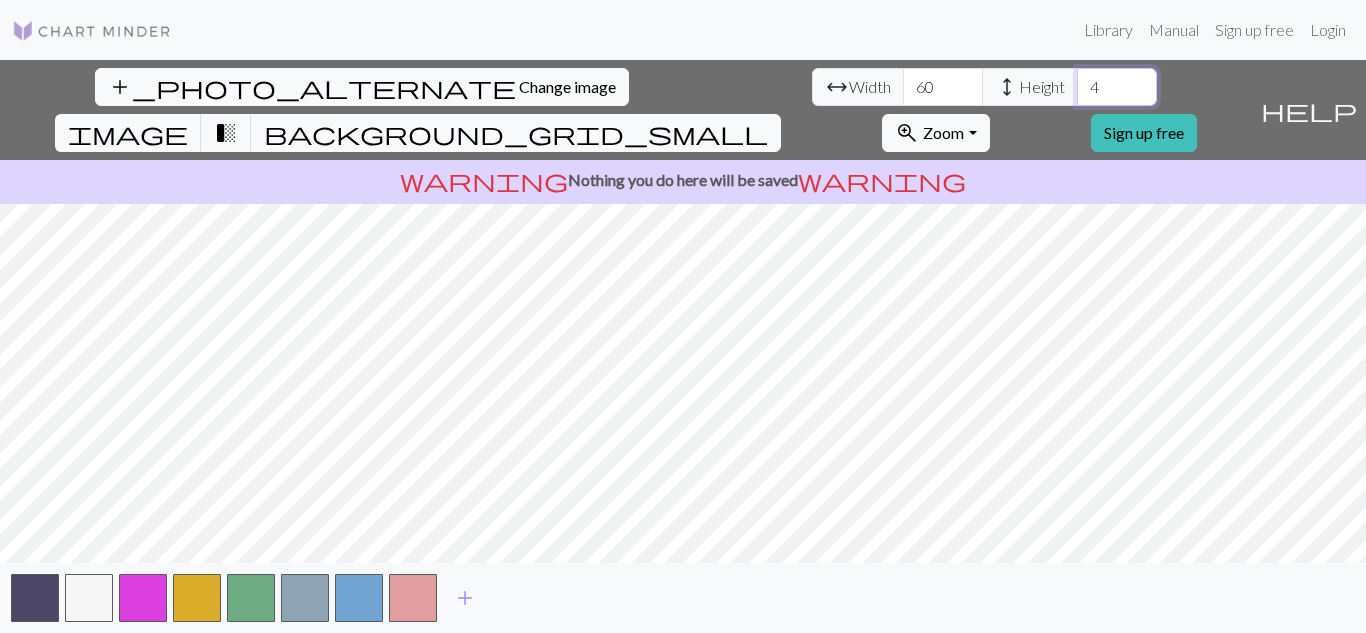 type on "45" 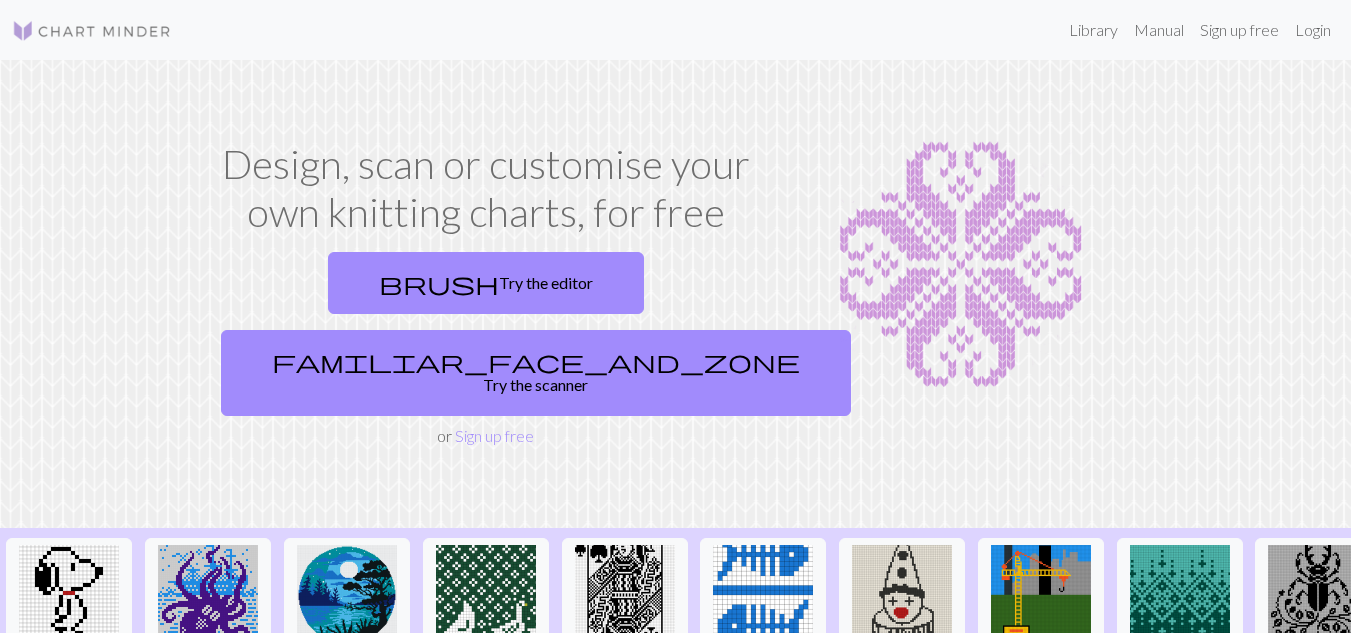 scroll, scrollTop: 0, scrollLeft: 0, axis: both 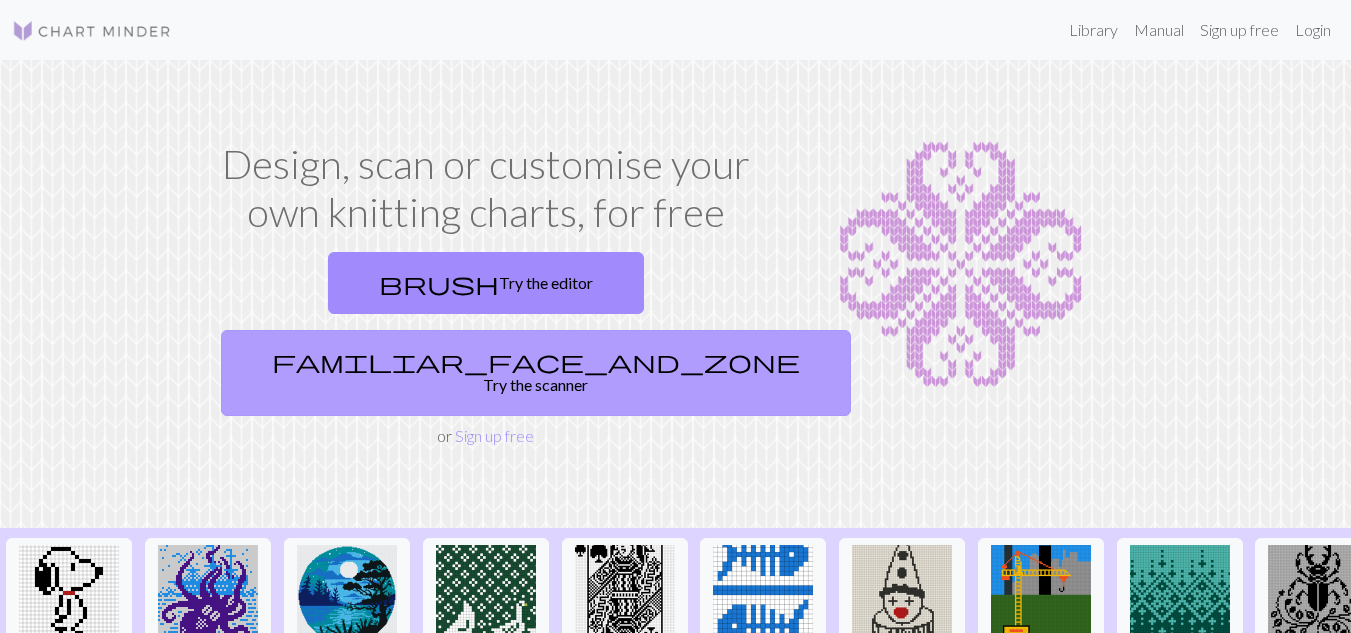 click on "familiar_face_and_zone  Try the scanner" at bounding box center [536, 373] 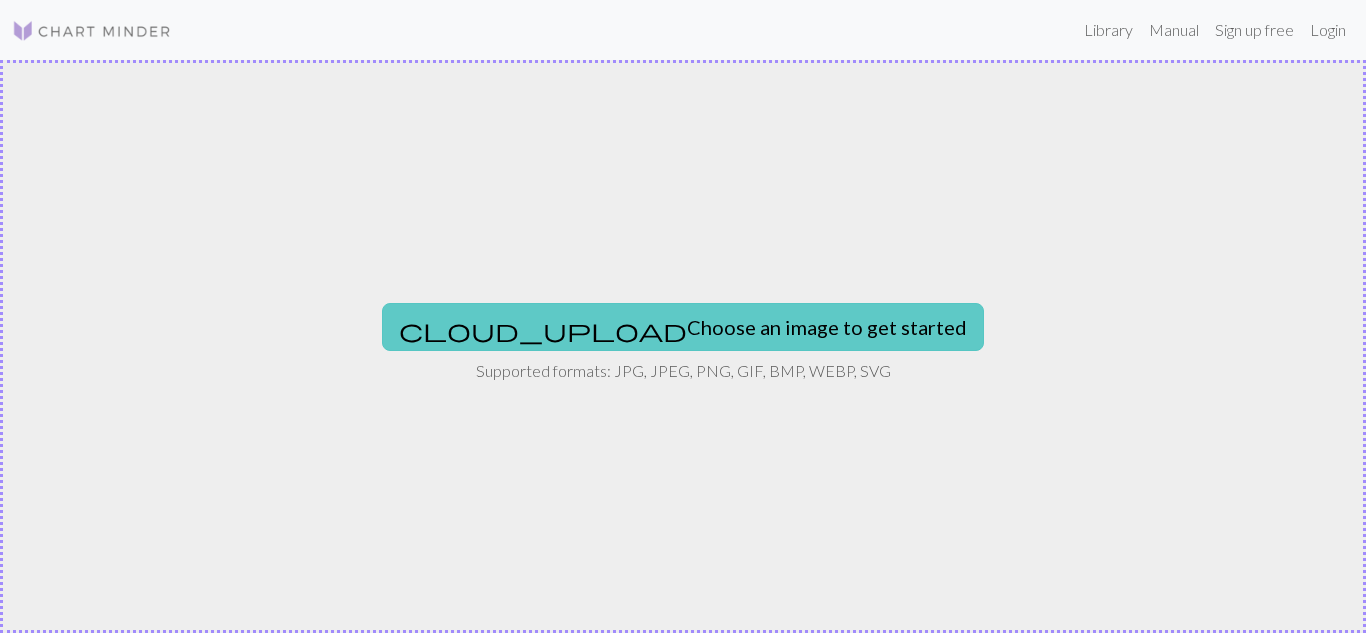 click on "cloud_upload  Choose an image to get started" at bounding box center [683, 327] 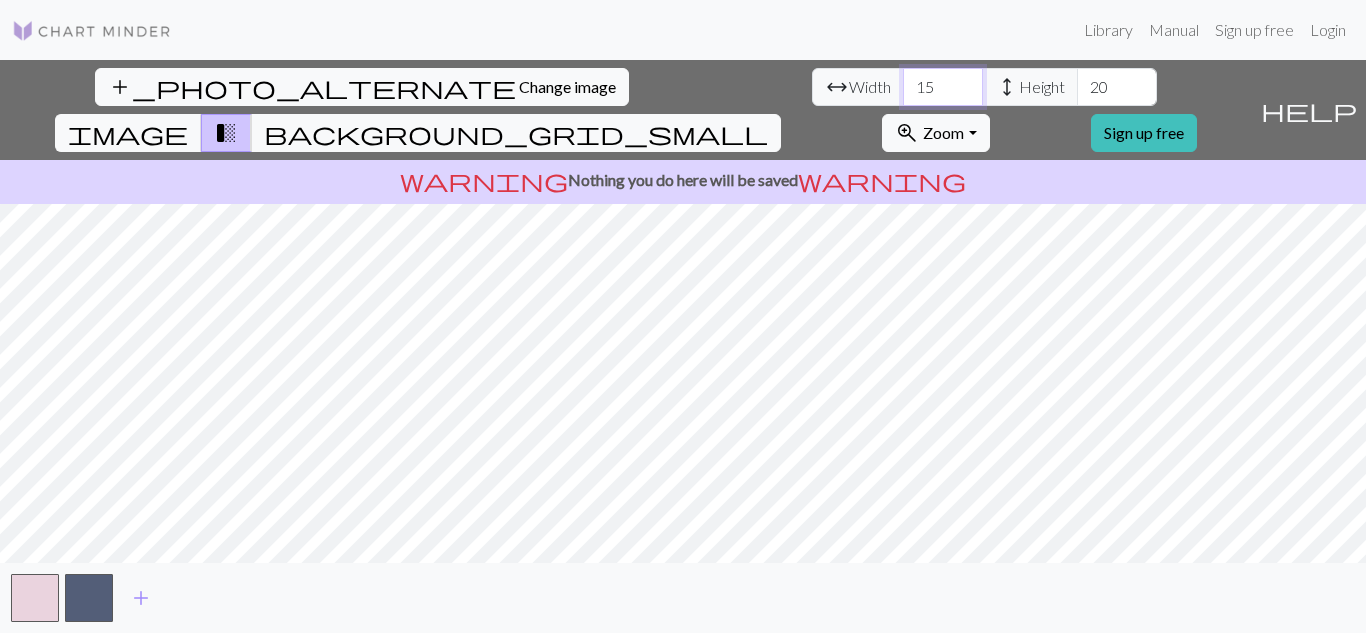 click on "15" at bounding box center [943, 87] 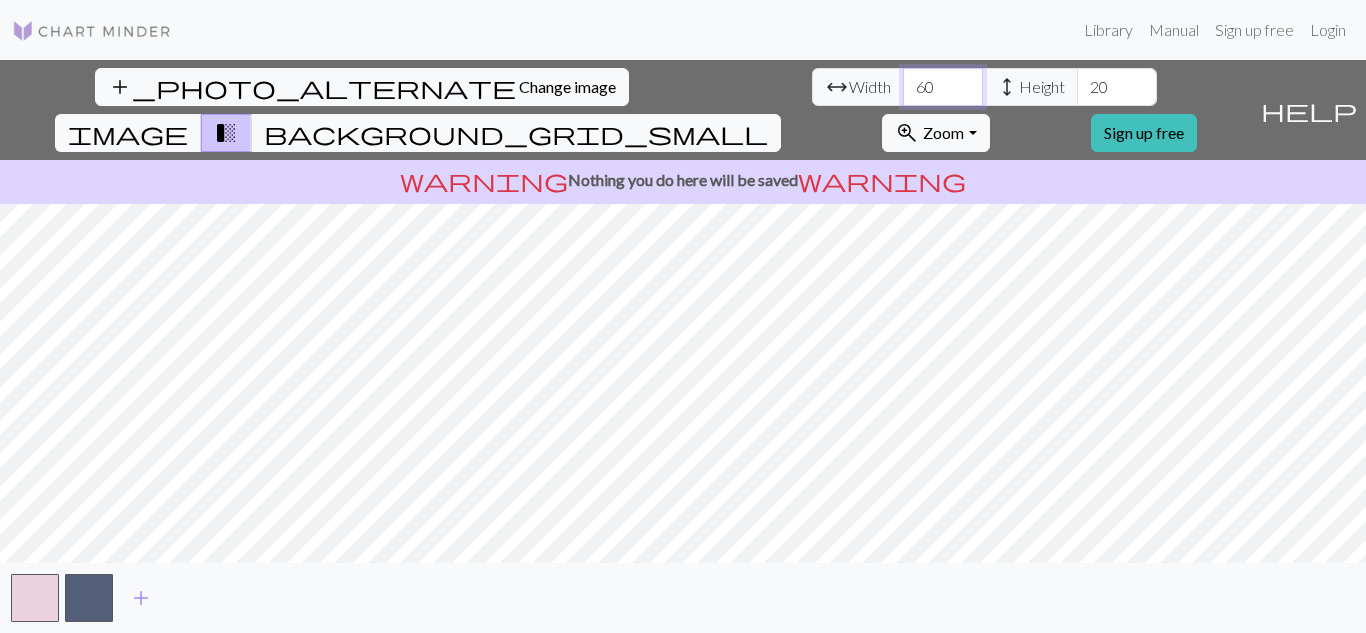 type on "60" 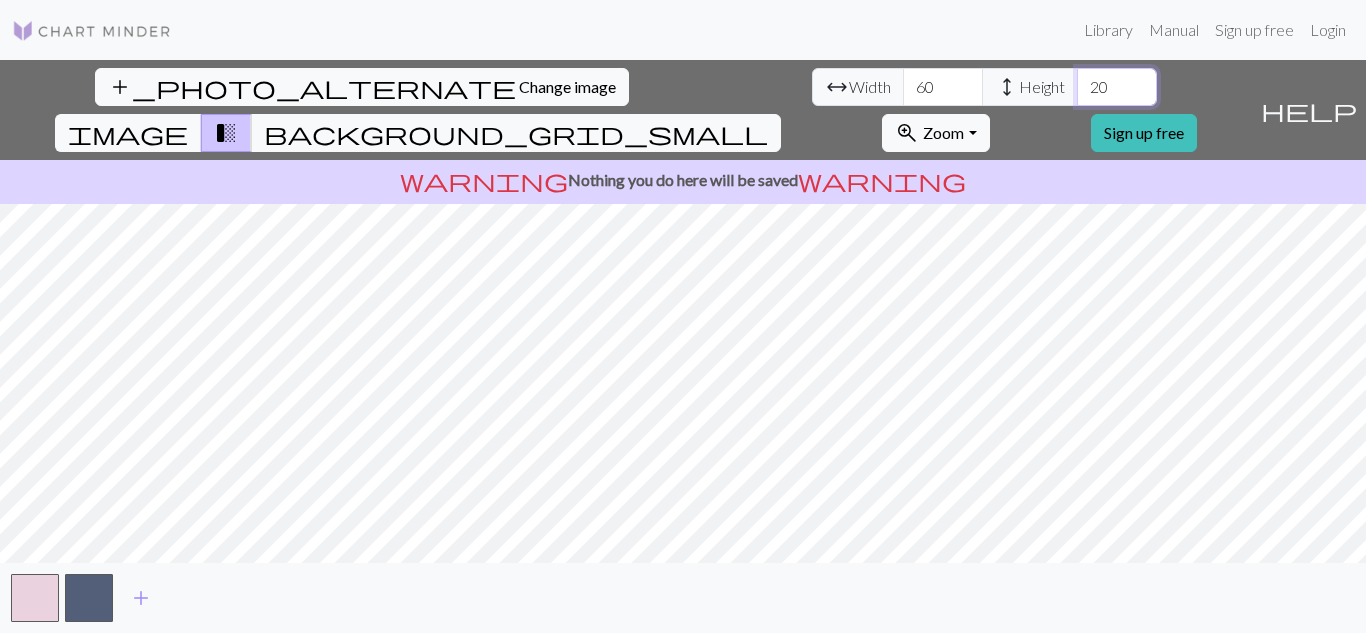 drag, startPoint x: 597, startPoint y: 105, endPoint x: 569, endPoint y: 95, distance: 29.732138 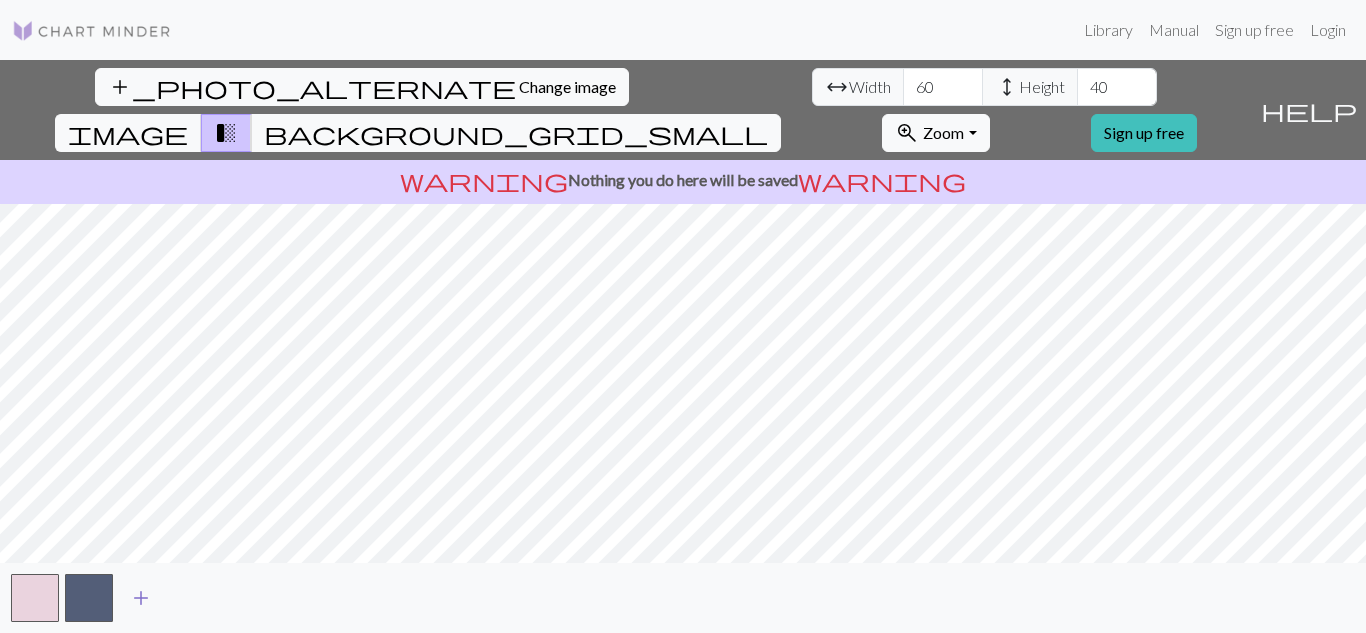 click on "add" at bounding box center (141, 598) 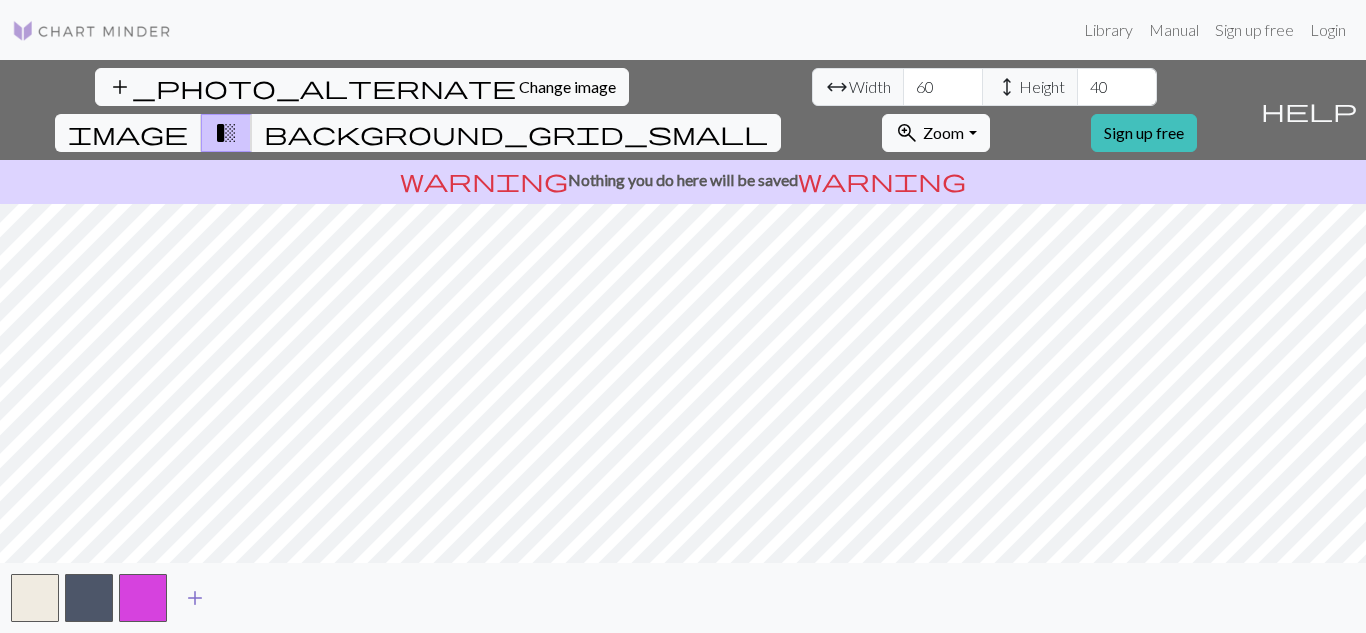 click at bounding box center (143, 598) 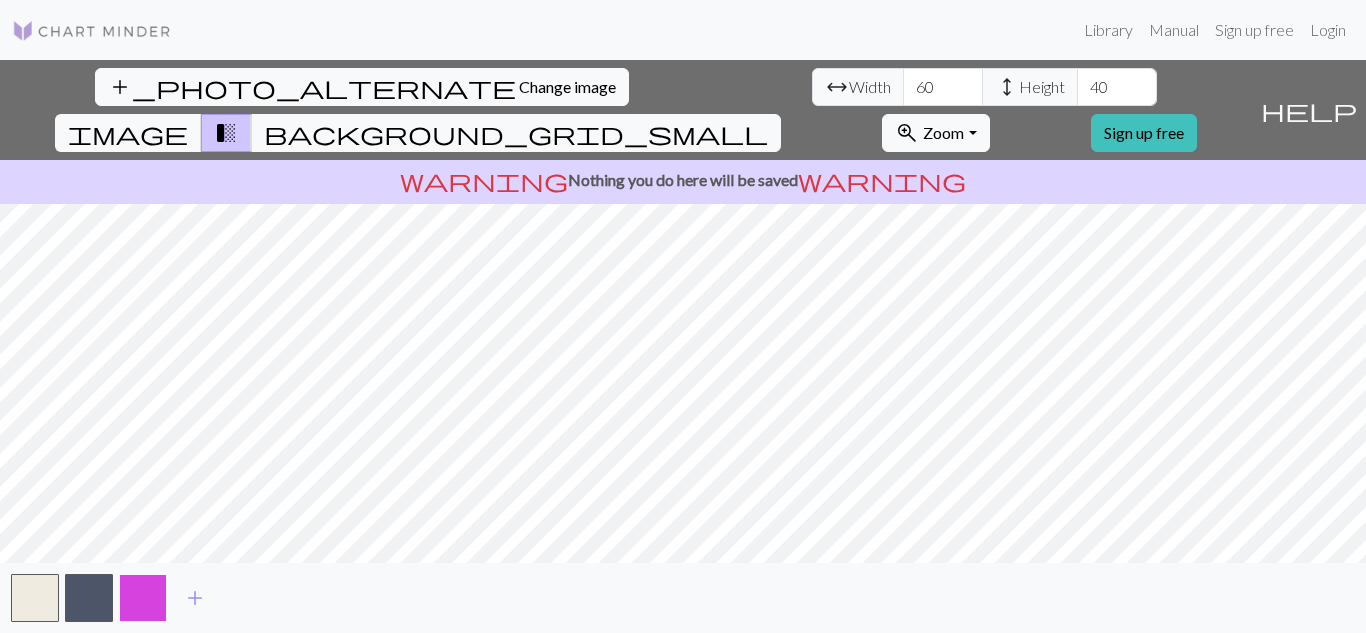 click at bounding box center [143, 598] 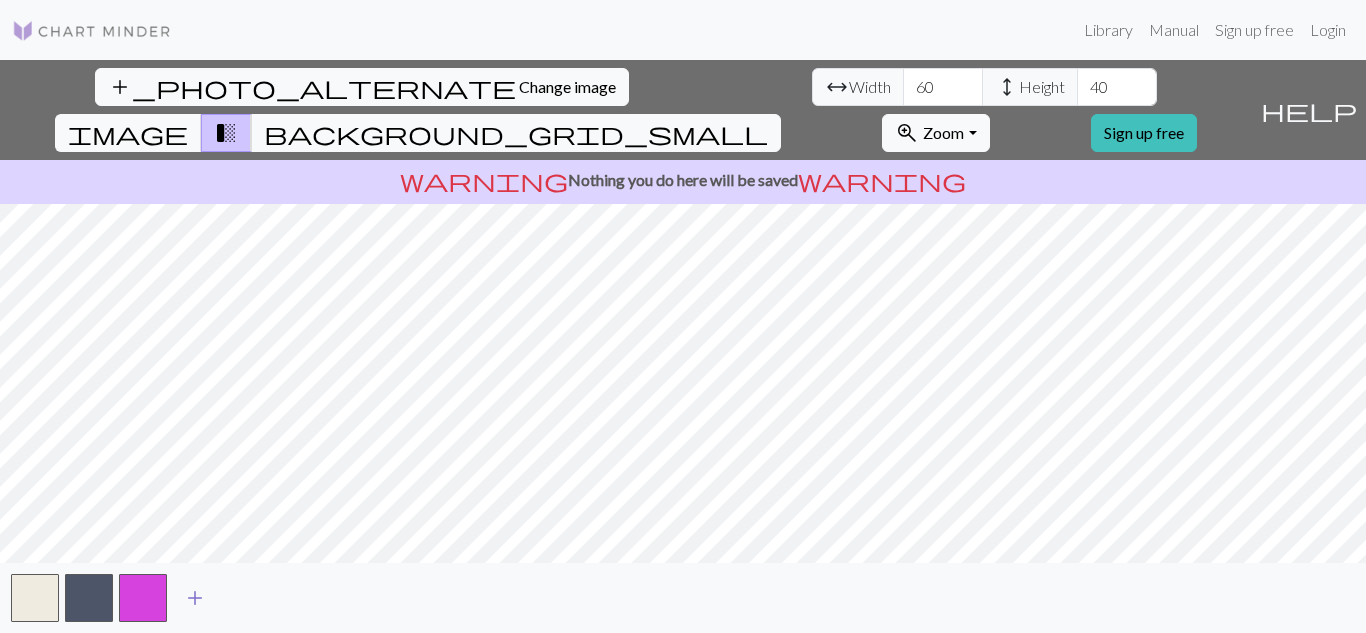 drag, startPoint x: 140, startPoint y: 595, endPoint x: 196, endPoint y: 597, distance: 56.0357 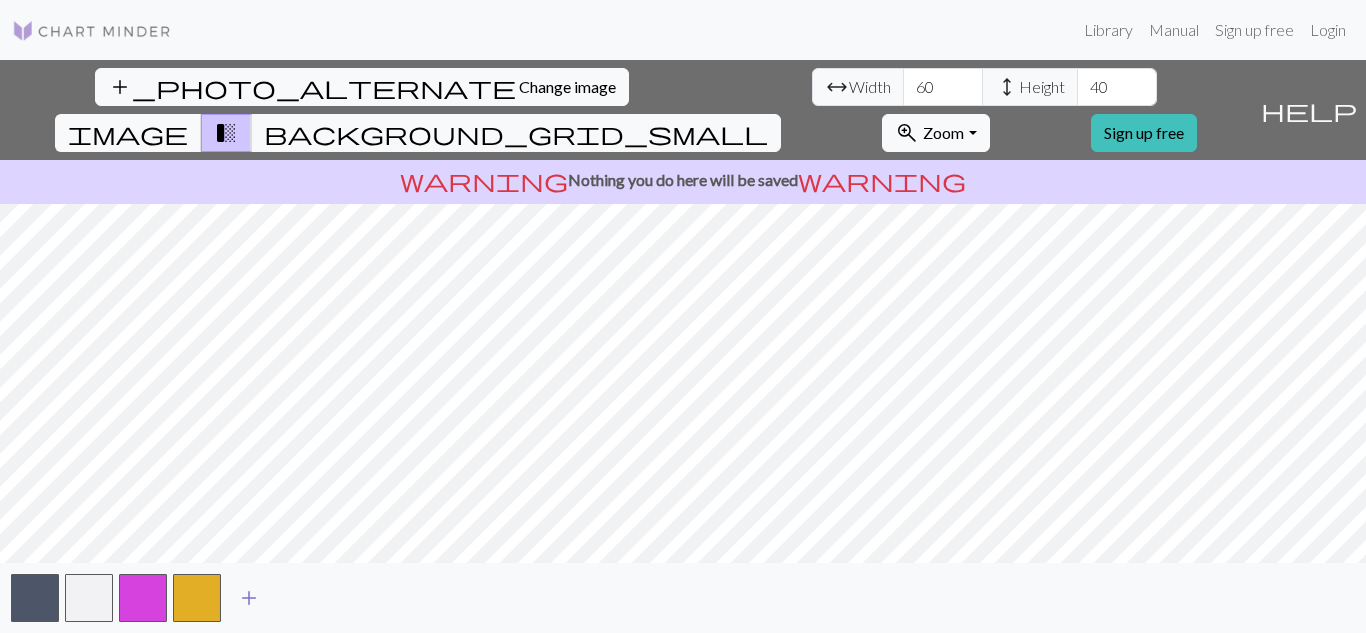 click on "add" at bounding box center (249, 598) 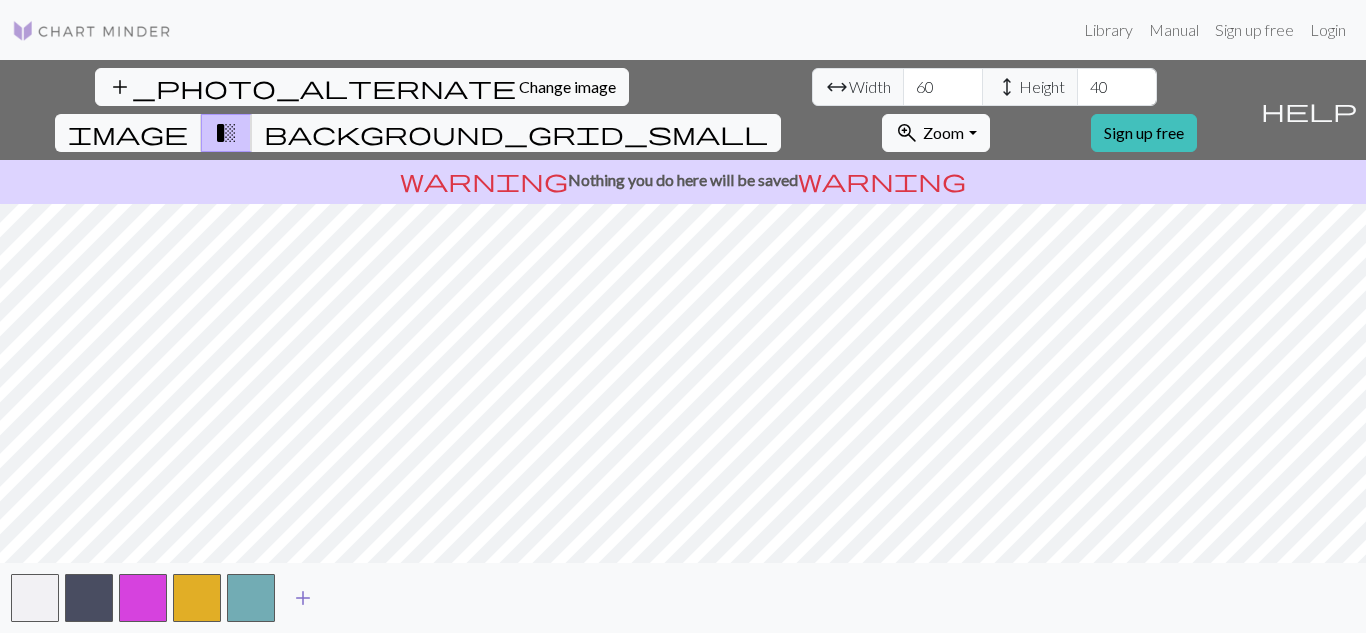 click on "add" at bounding box center [303, 598] 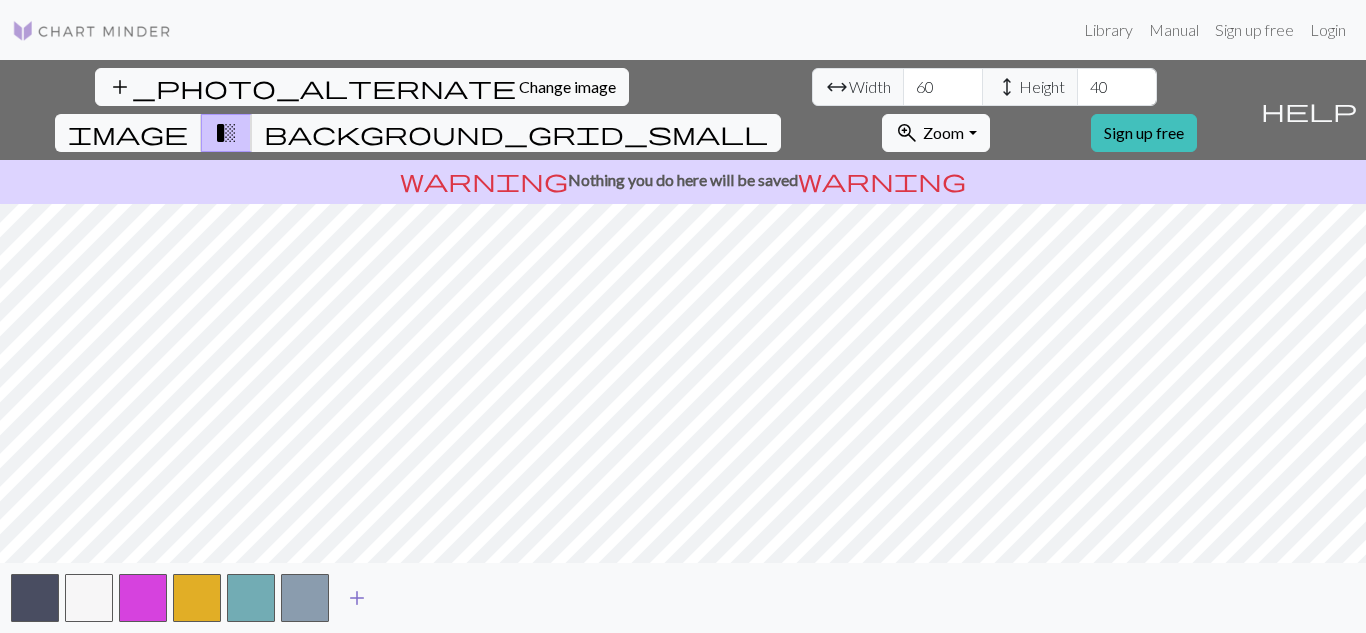click on "add" at bounding box center [357, 598] 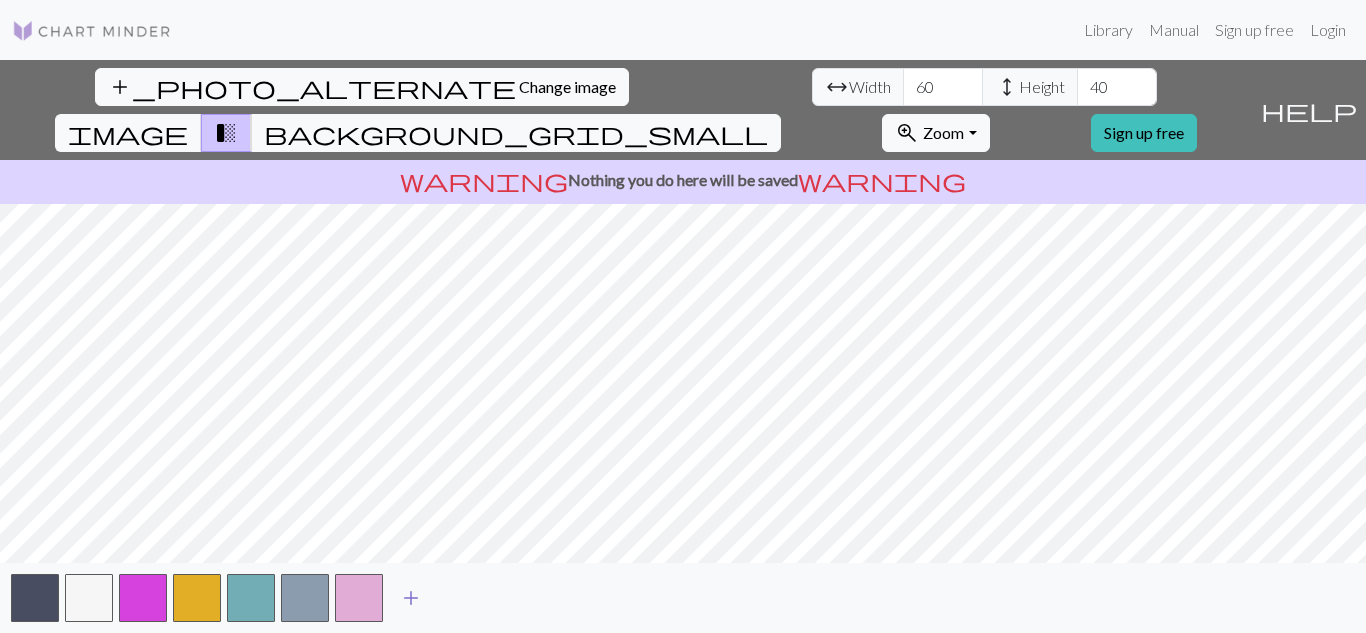 click on "add" at bounding box center [411, 598] 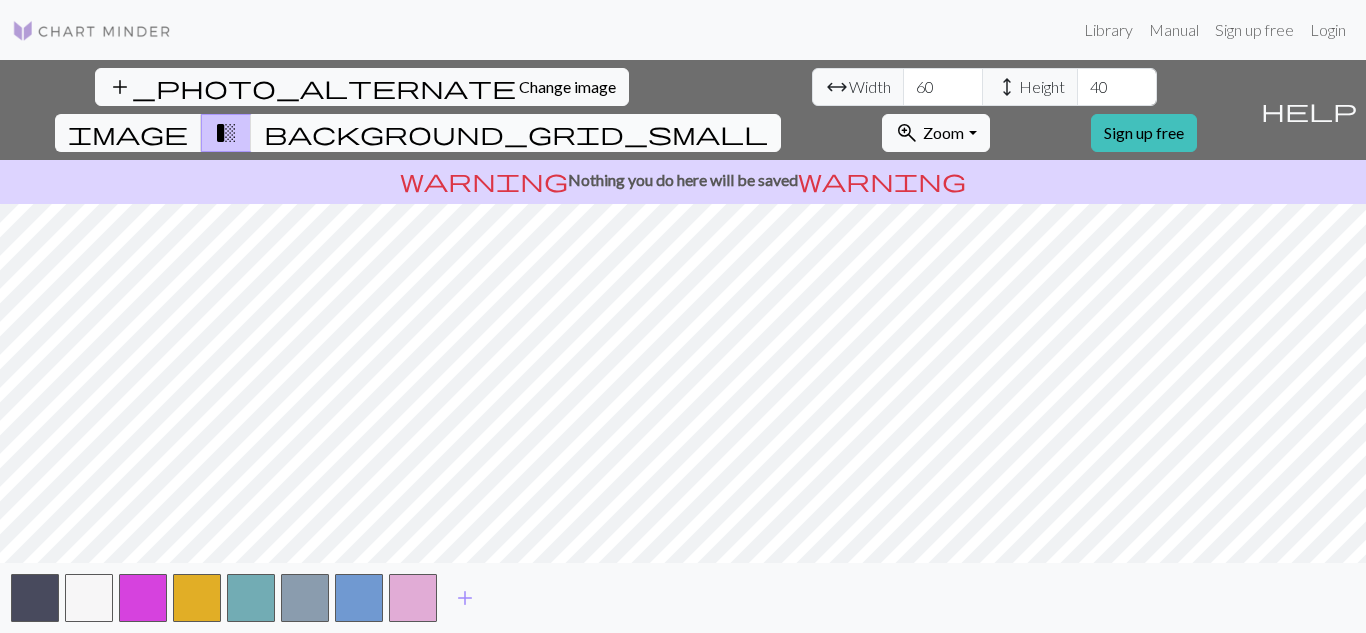 click on "background_grid_small" at bounding box center (516, 133) 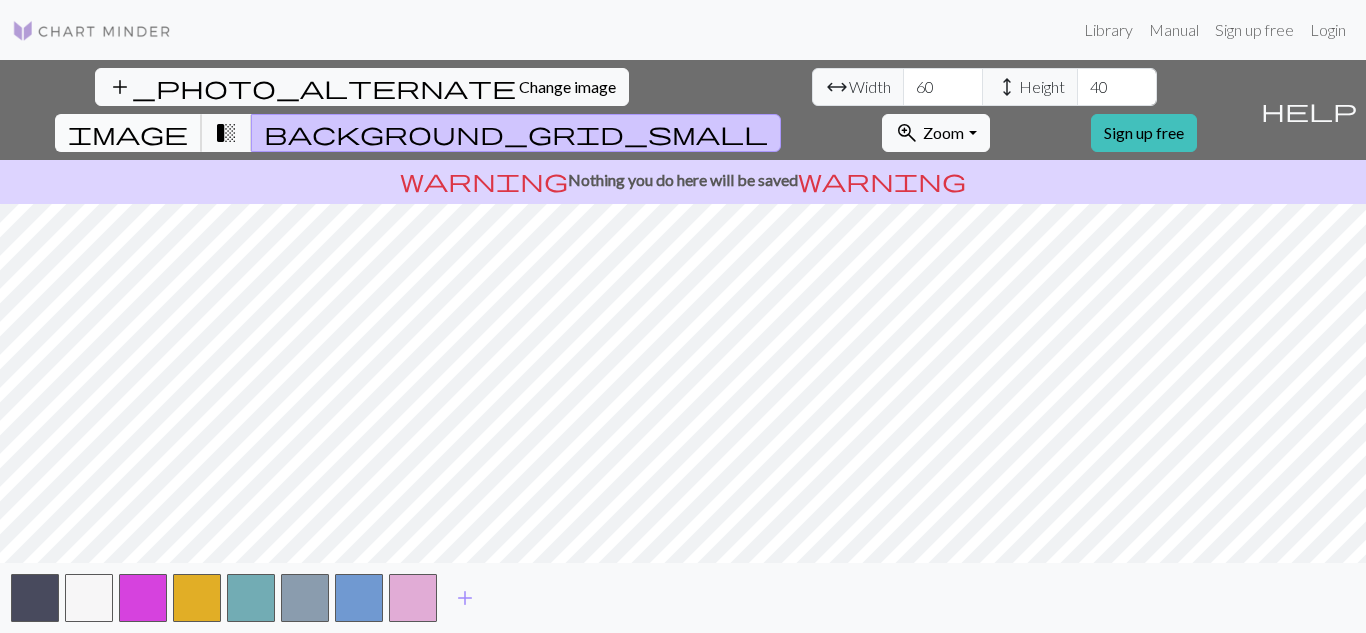 click on "image" at bounding box center (128, 133) 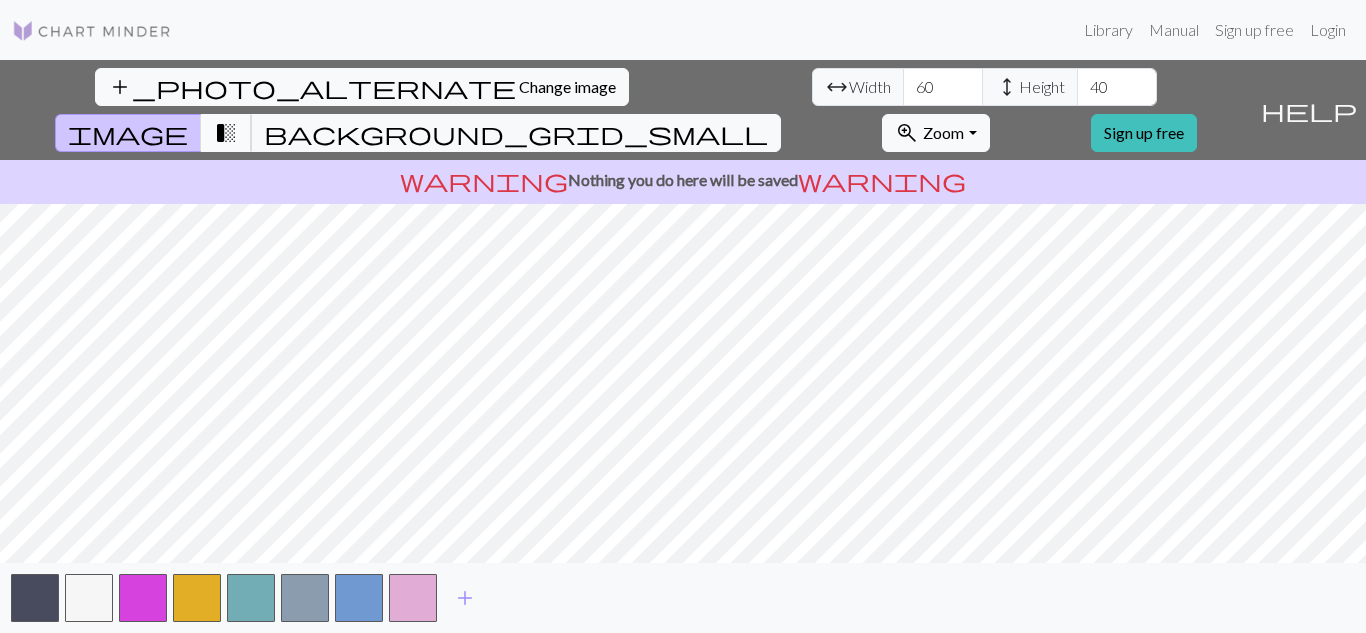 click on "transition_fade" at bounding box center [226, 133] 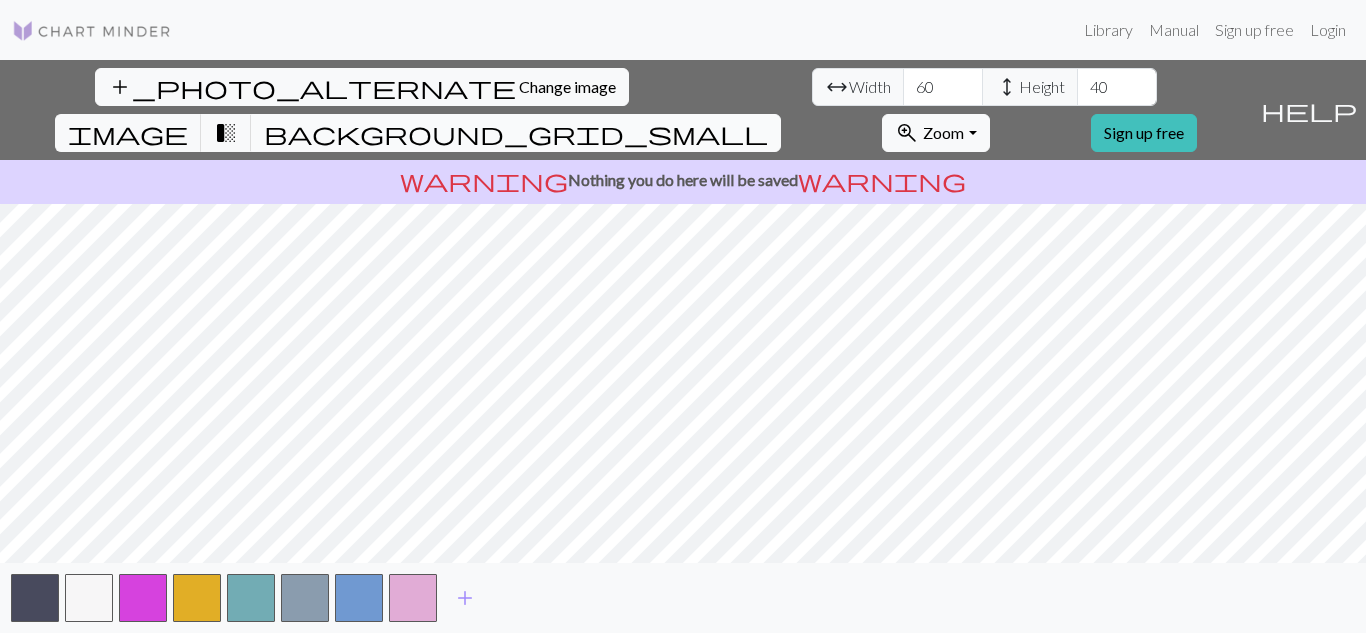 click on "background_grid_small" at bounding box center [516, 133] 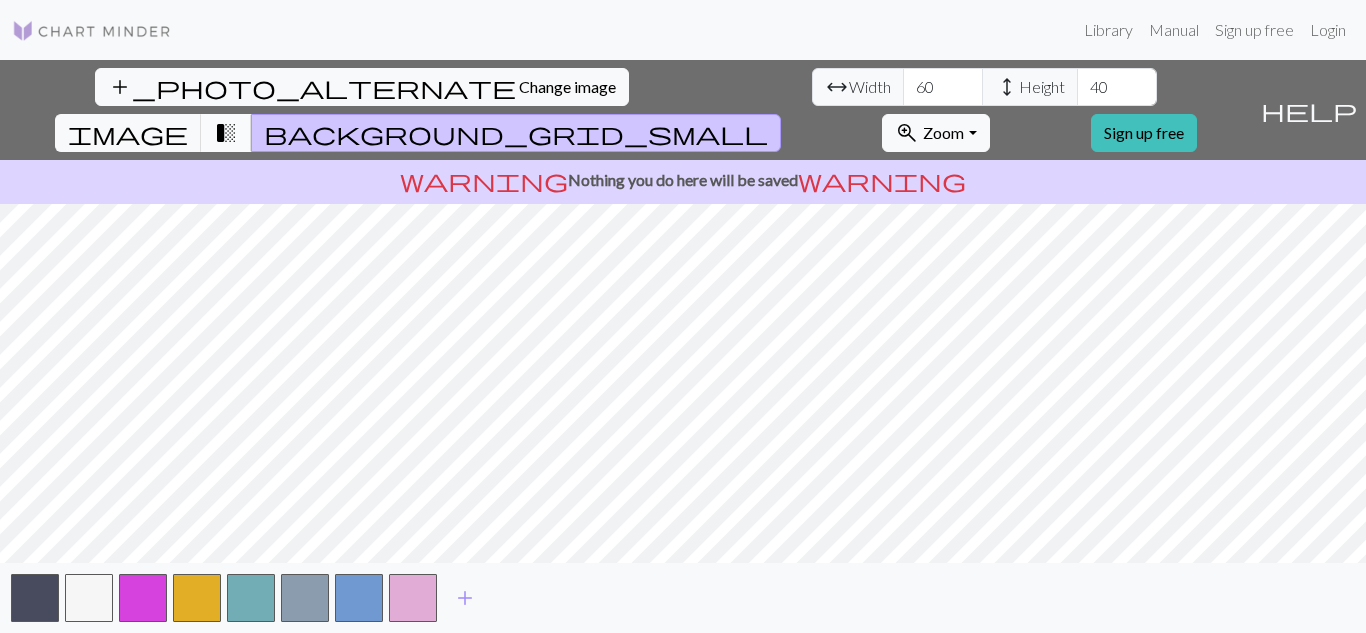 click on "transition_fade" at bounding box center (226, 133) 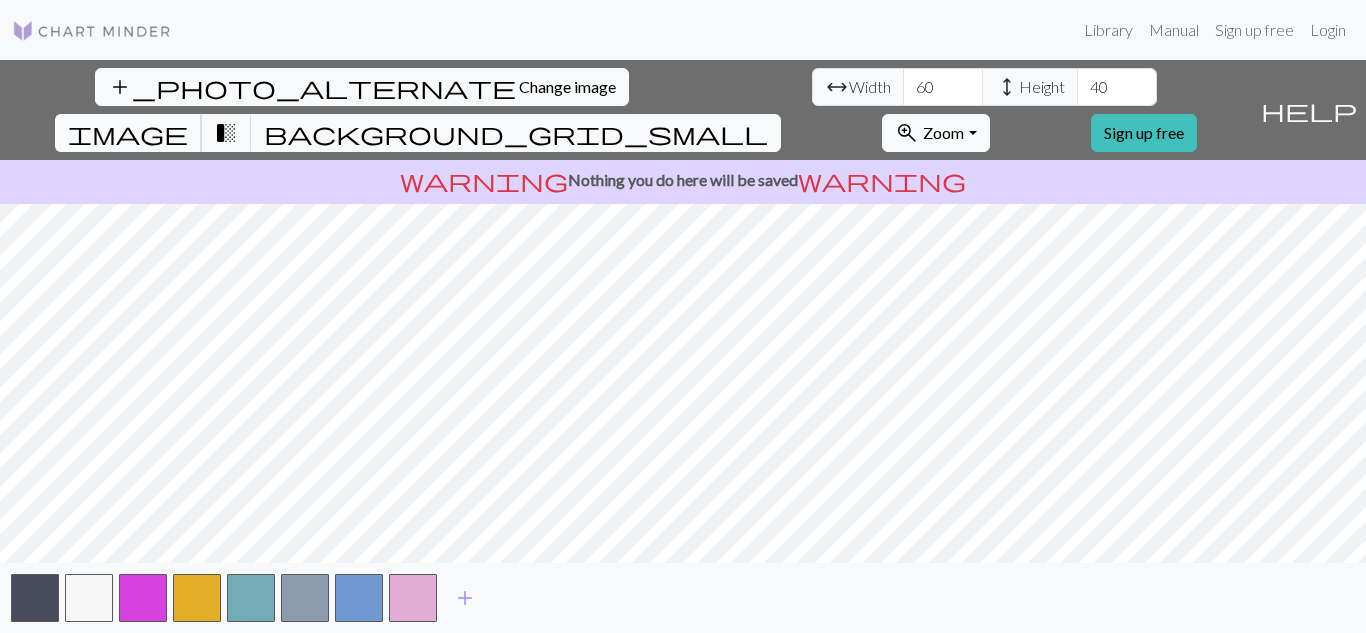 click on "image" at bounding box center (128, 133) 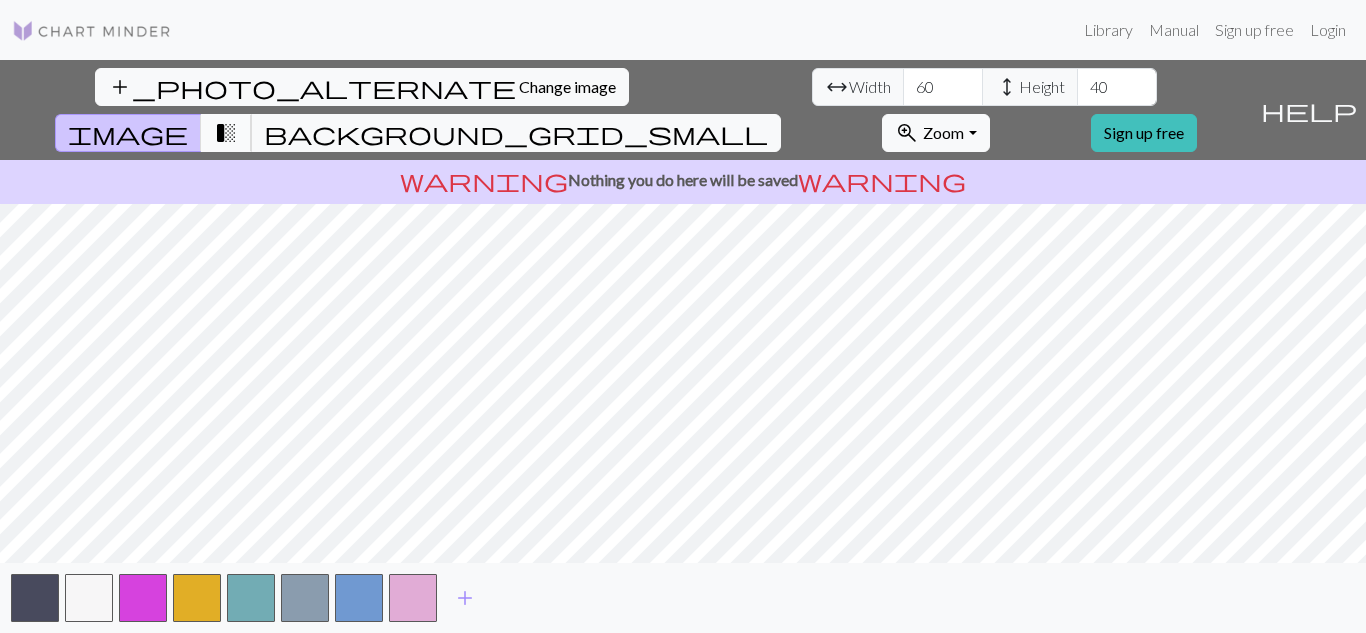 click on "transition_fade" at bounding box center [226, 133] 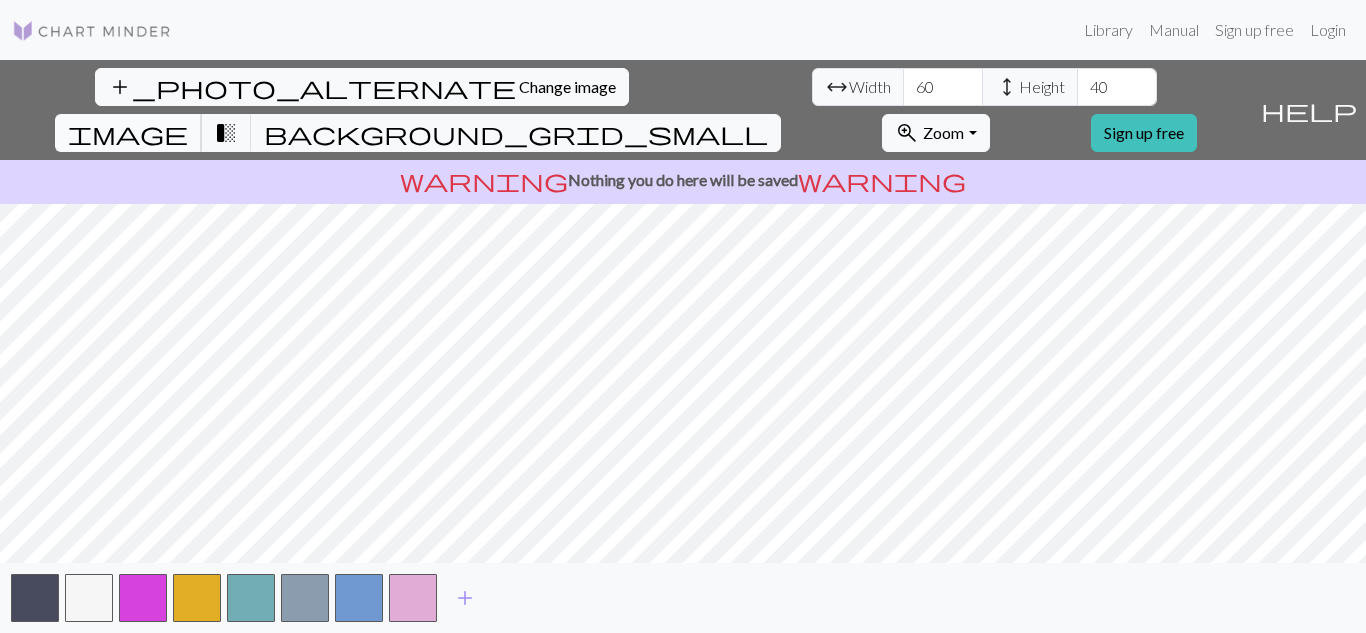 click on "image" at bounding box center (128, 133) 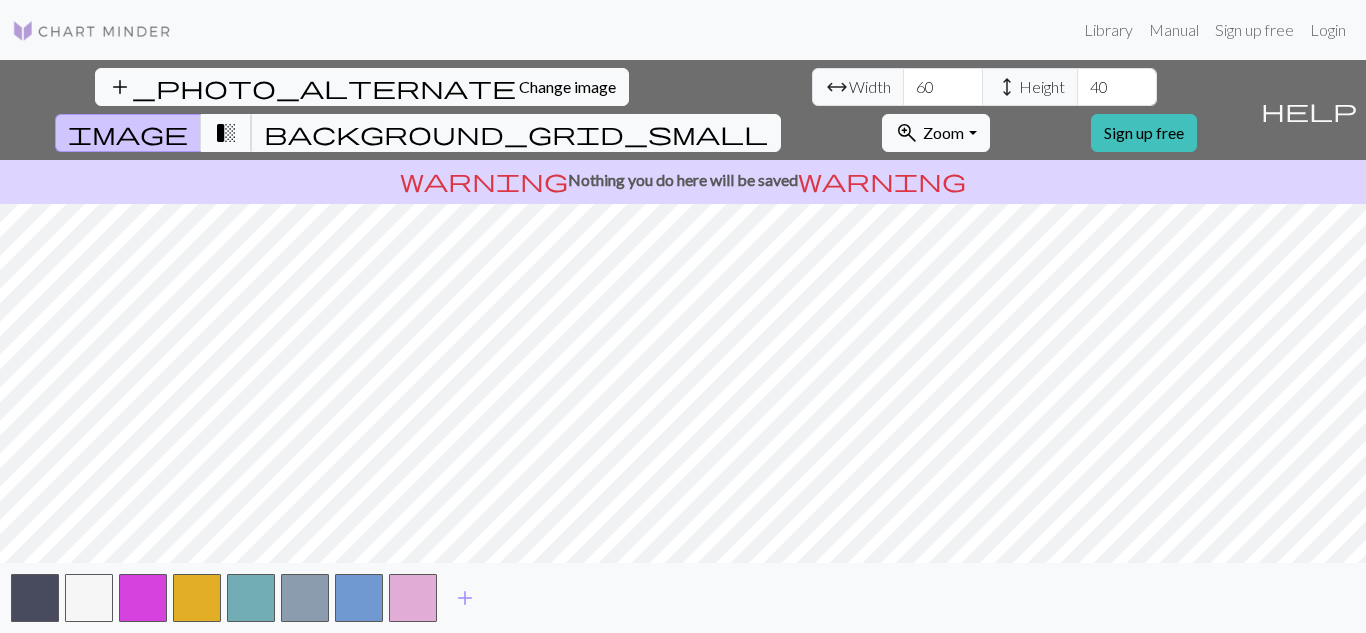 click on "transition_fade" at bounding box center (226, 133) 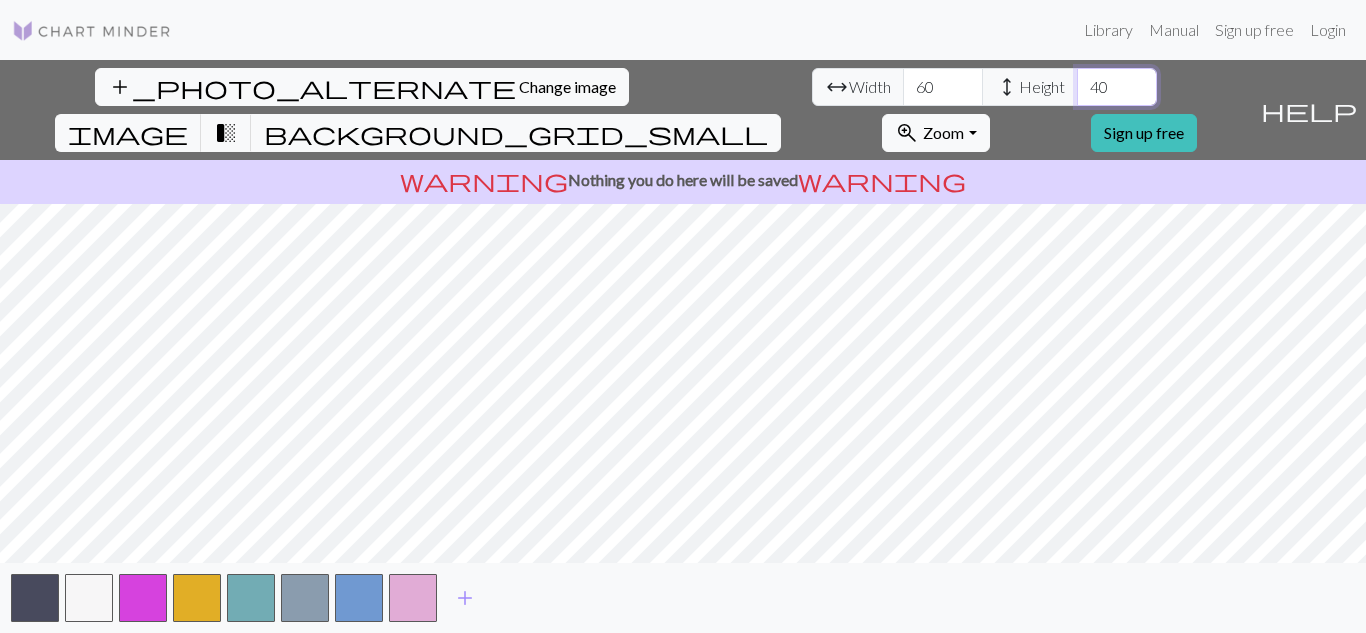 click on "40" at bounding box center (1117, 87) 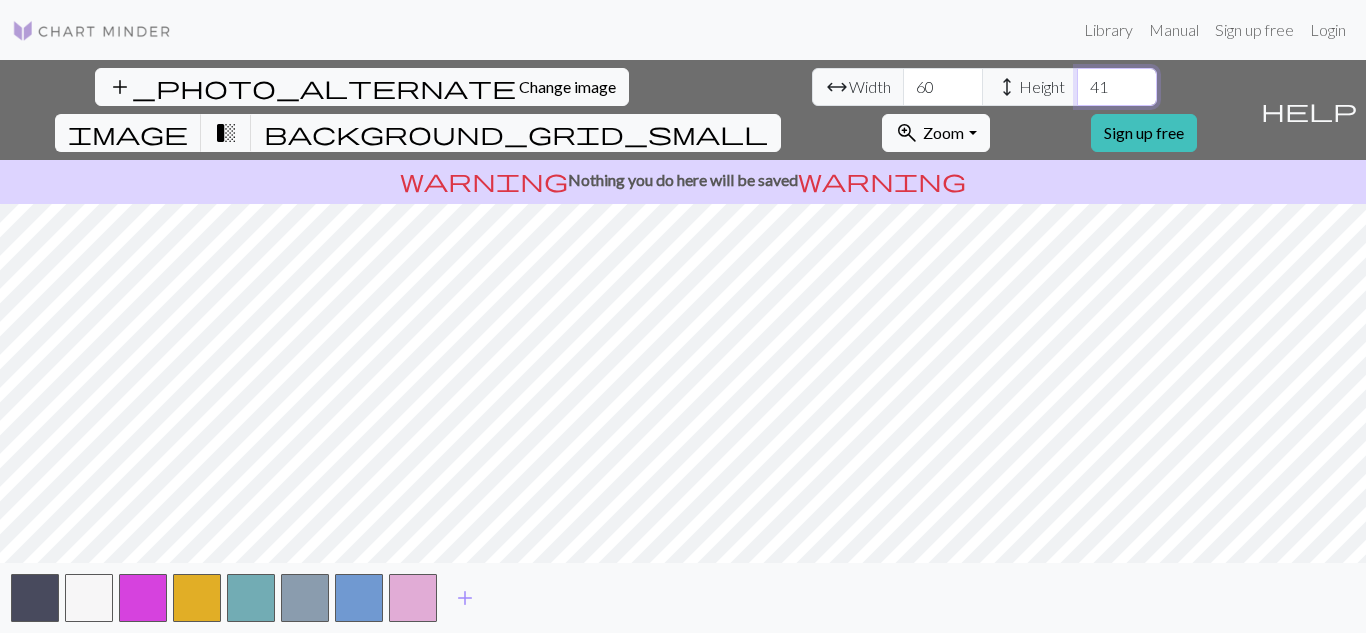 type on "41" 